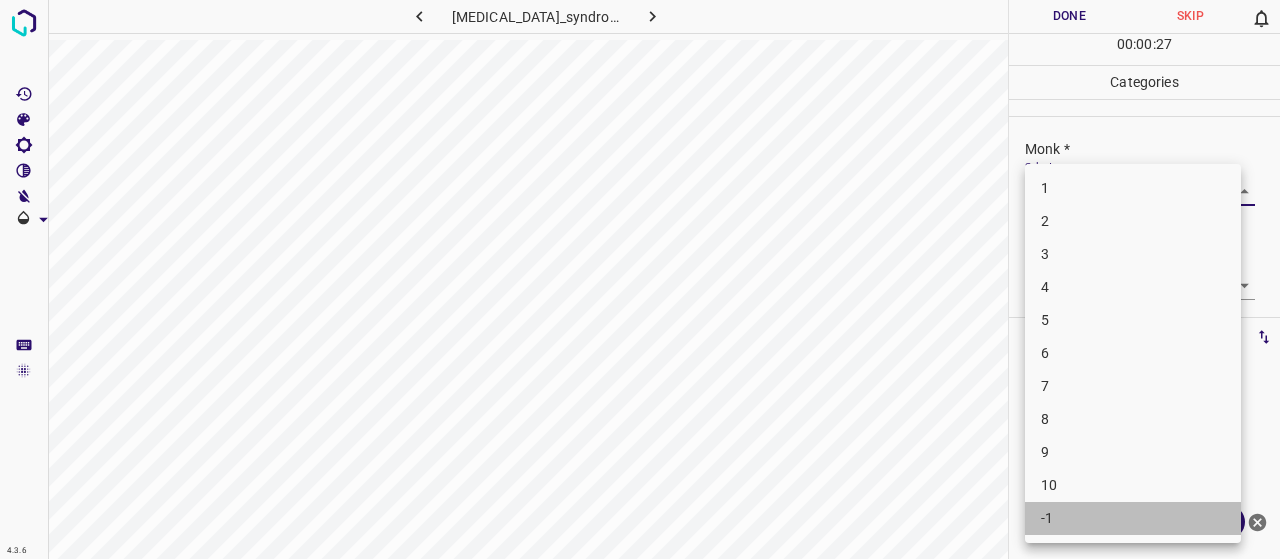 scroll, scrollTop: 0, scrollLeft: 0, axis: both 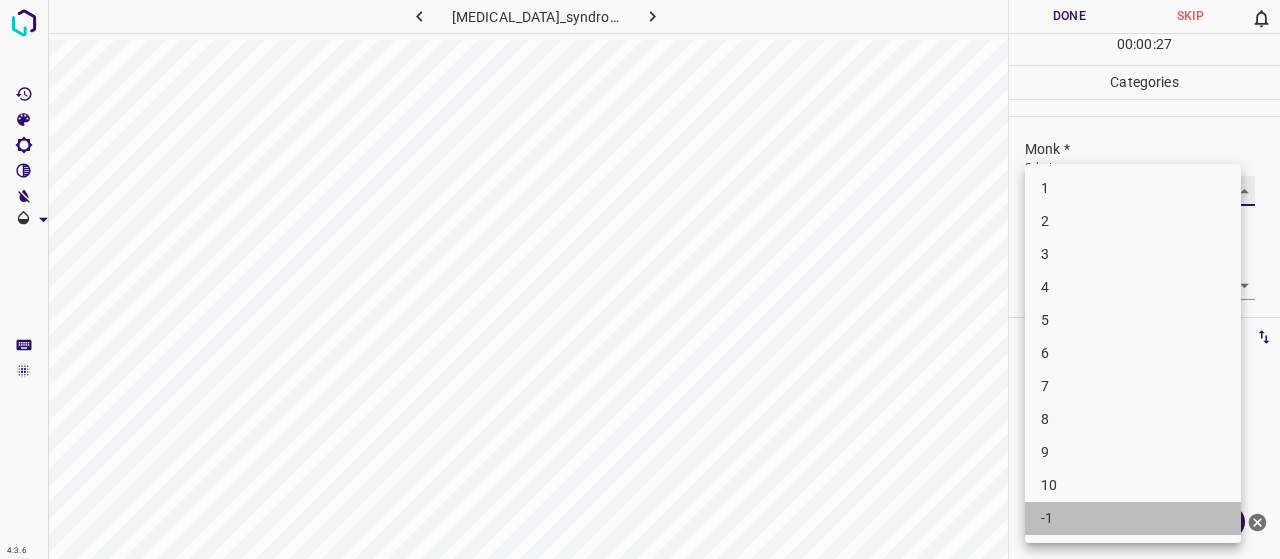 type on "-1" 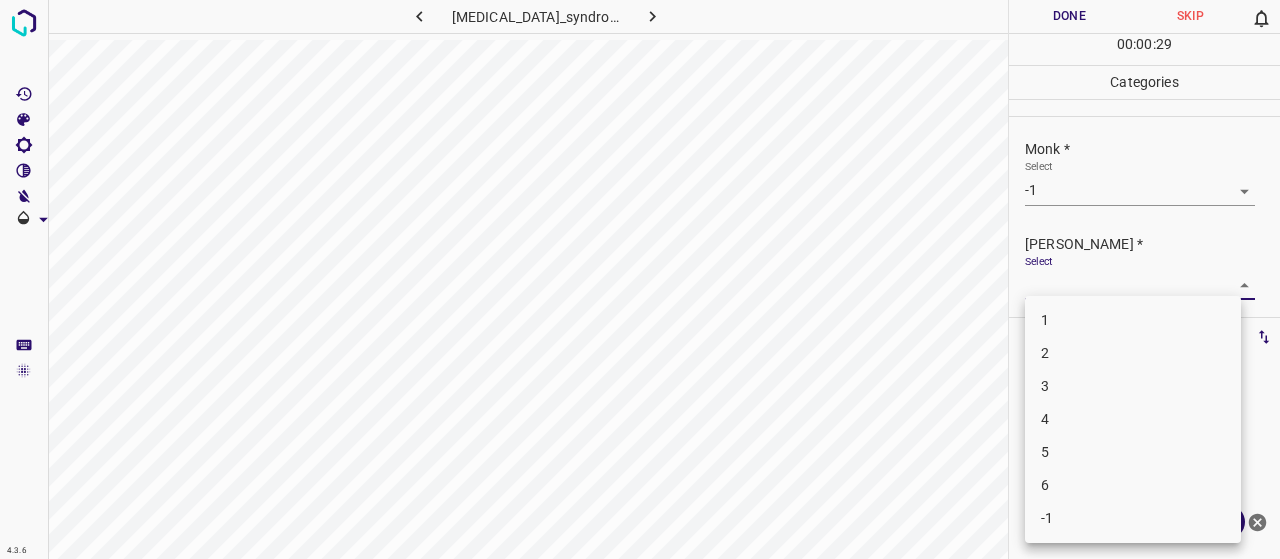 click on "4.3.6  [MEDICAL_DATA]_syndrome3.jpg Done Skip 0 00   : 00   : 29   Categories Monk *  Select -1 -1  [PERSON_NAME] *  Select ​ Labels   0 Categories 1 Monk 2  [PERSON_NAME] Tools Space Change between modes (Draw & Edit) I Auto labeling R Restore zoom M Zoom in N Zoom out Delete Delete selecte label Filters Z Restore filters X Saturation filter C Brightness filter V Contrast filter B Gray scale filter General O Download Need Help ? - Text - Hide - Delete 1 2 3 4 5 6 -1" at bounding box center [640, 279] 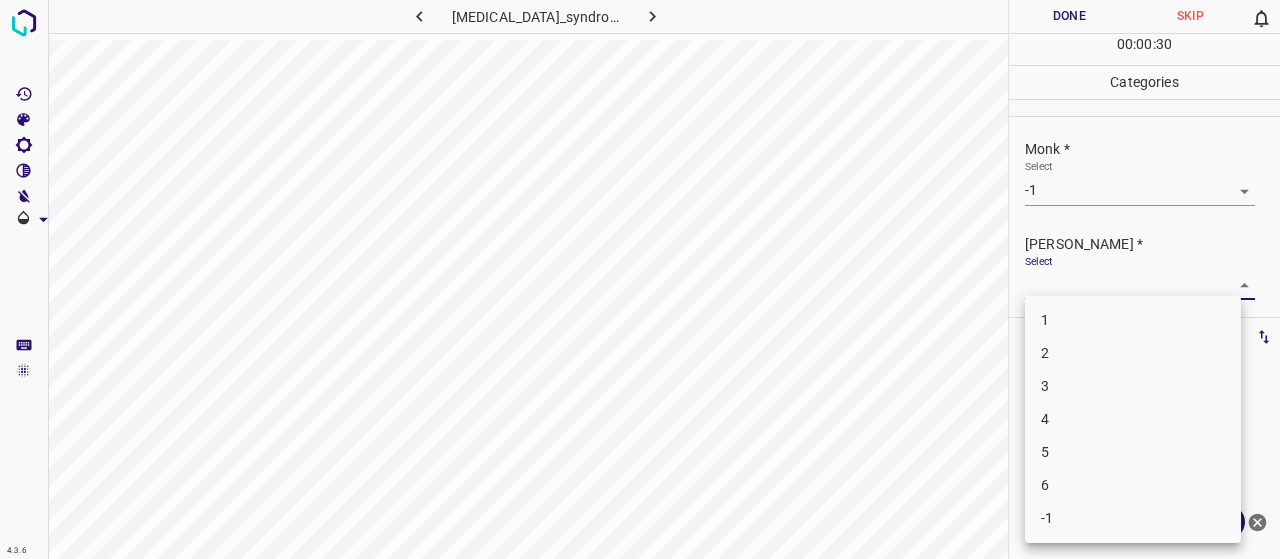 click on "-1" at bounding box center (1133, 518) 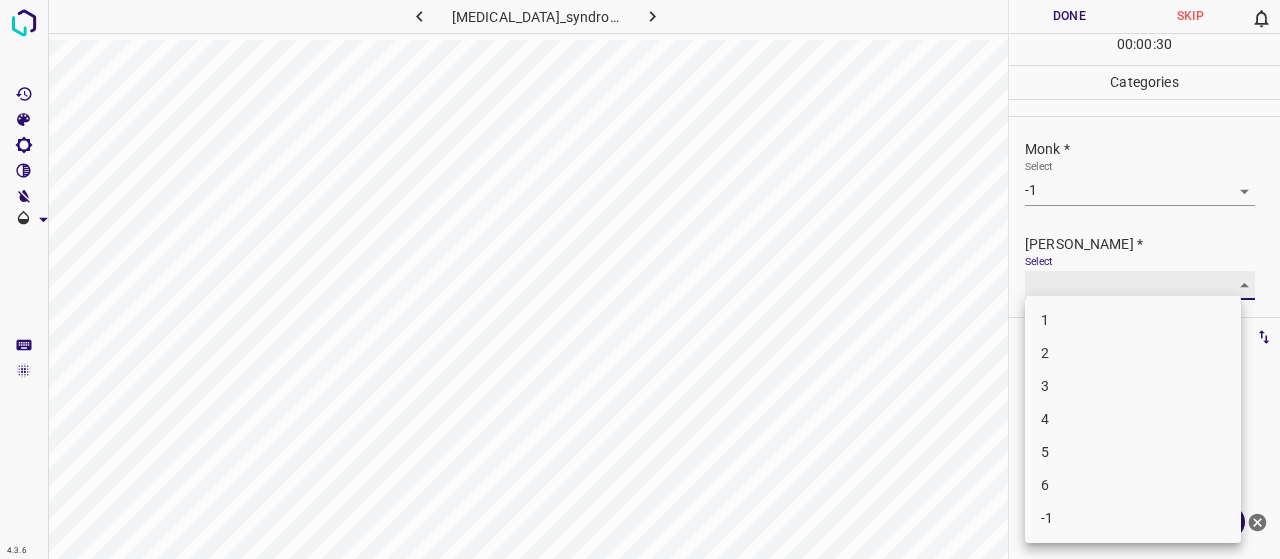 type on "-1" 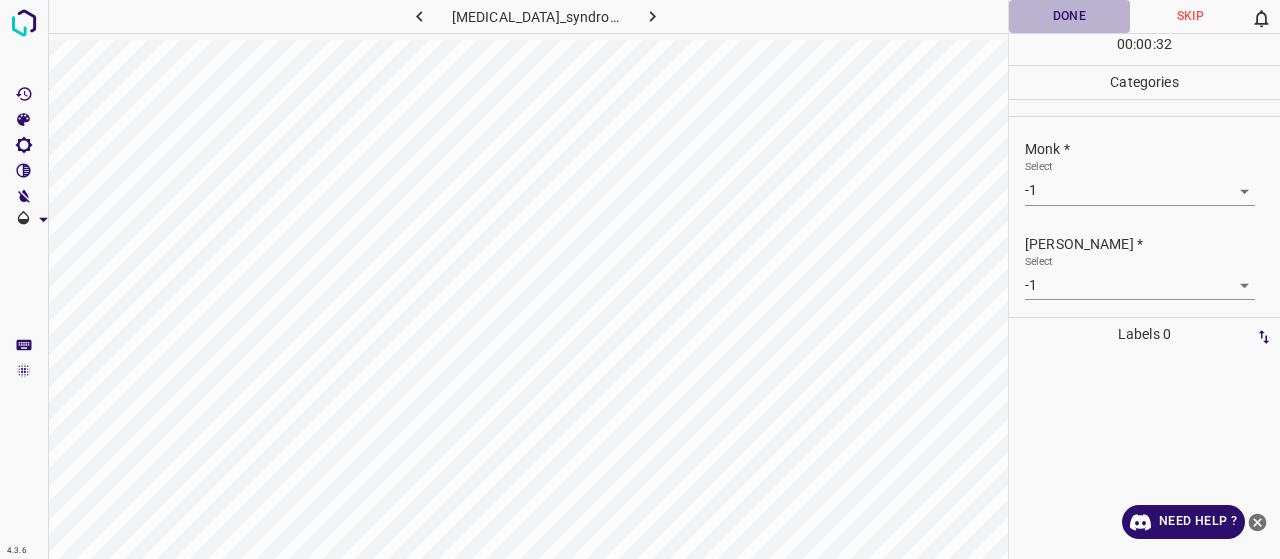 click on "Done" at bounding box center (1069, 16) 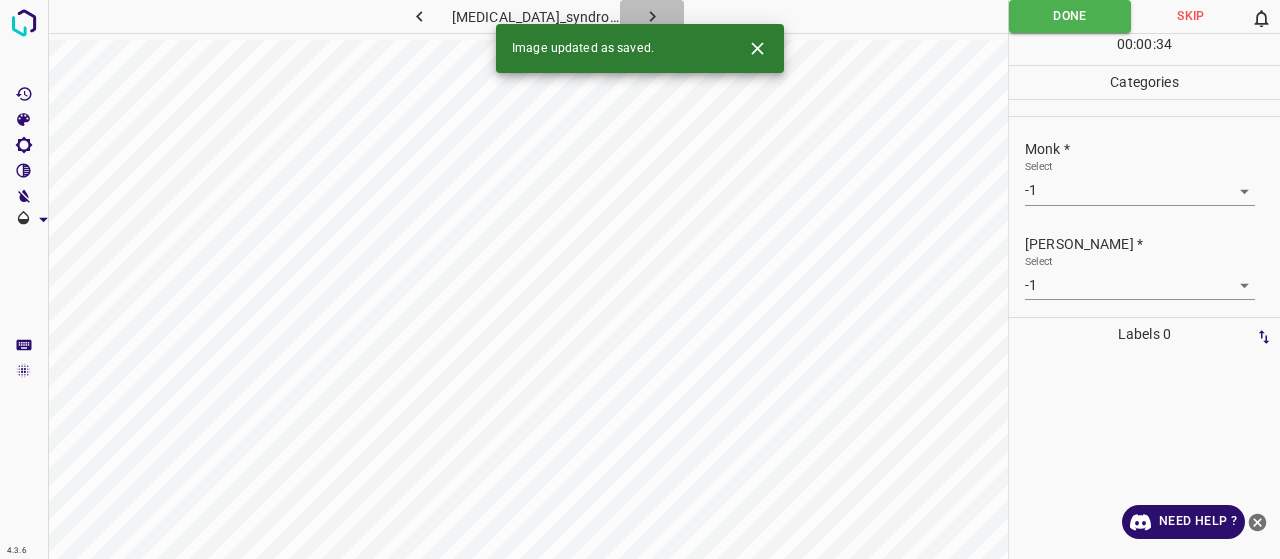 click 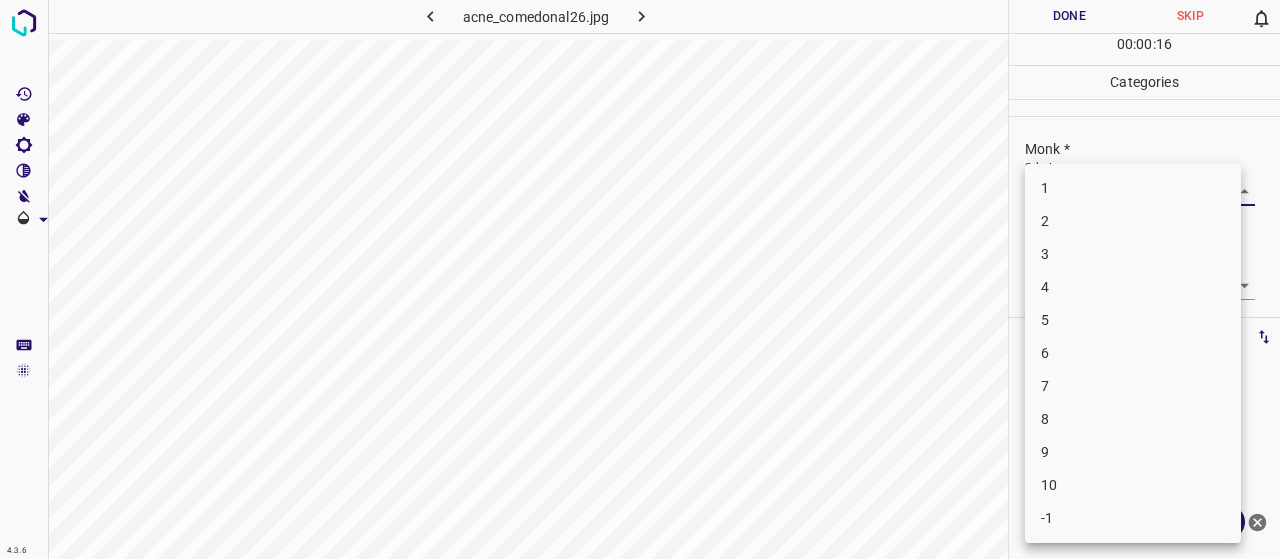 click on "4.3.6  acne_comedonal26.jpg Done Skip 0 00   : 00   : 16   Categories Monk *  Select ​  [PERSON_NAME] *  Select ​ Labels   0 Categories 1 Monk 2  [PERSON_NAME] Tools Space Change between modes (Draw & Edit) I Auto labeling R Restore zoom M Zoom in N Zoom out Delete Delete selecte label Filters Z Restore filters X Saturation filter C Brightness filter V Contrast filter B Gray scale filter General O Download Need Help ? - Text - Hide - Delete 1 2 3 4 5 6 7 8 9 10 -1" at bounding box center (640, 279) 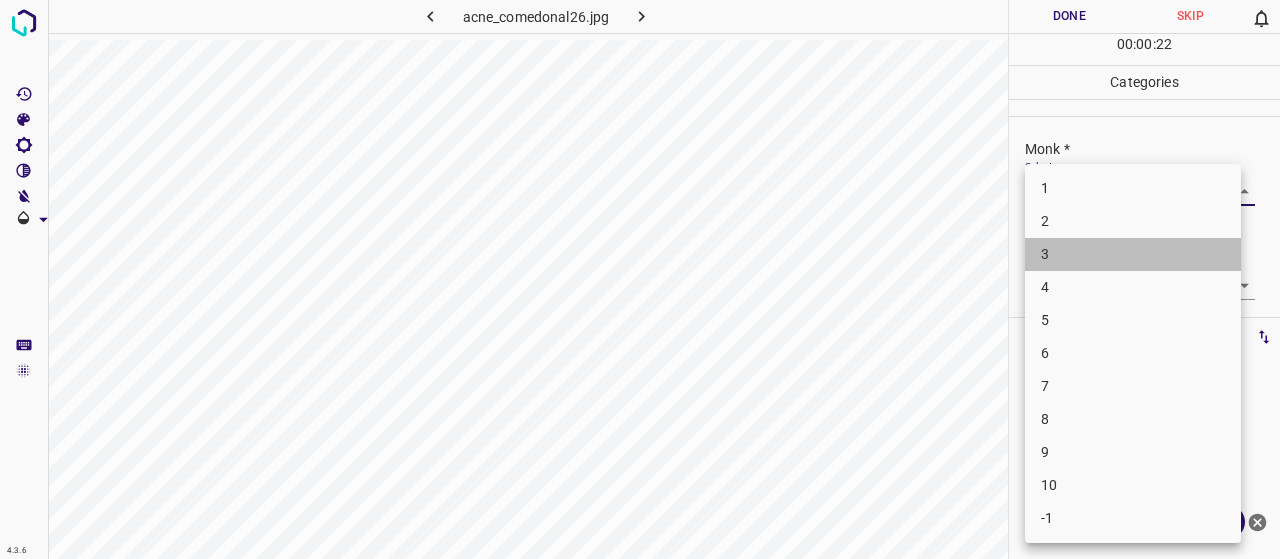 click on "3" at bounding box center (1133, 254) 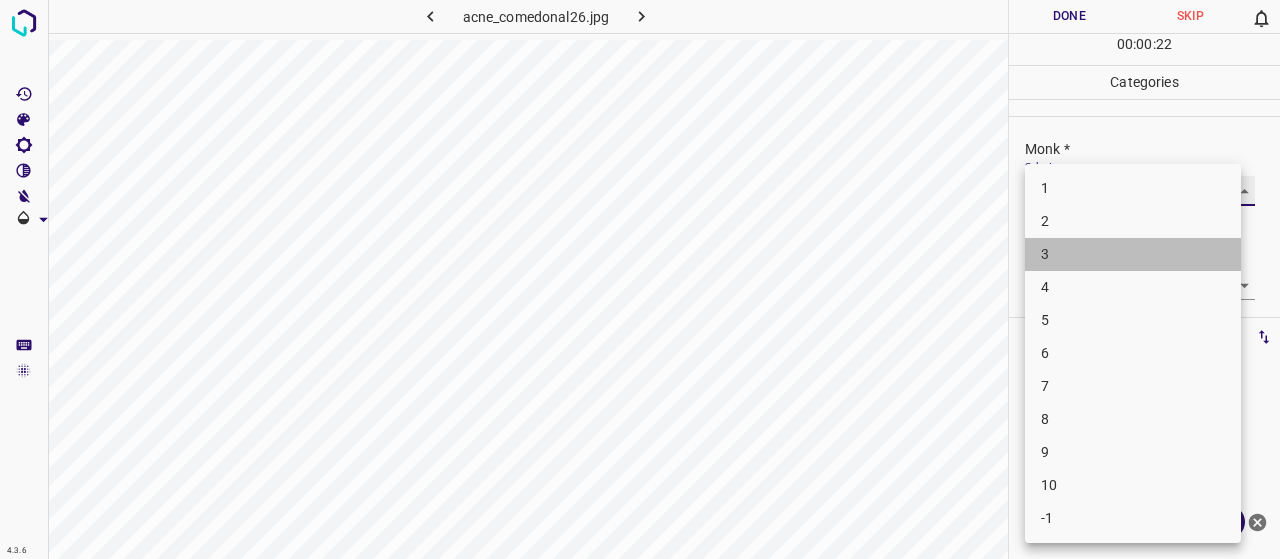 type on "3" 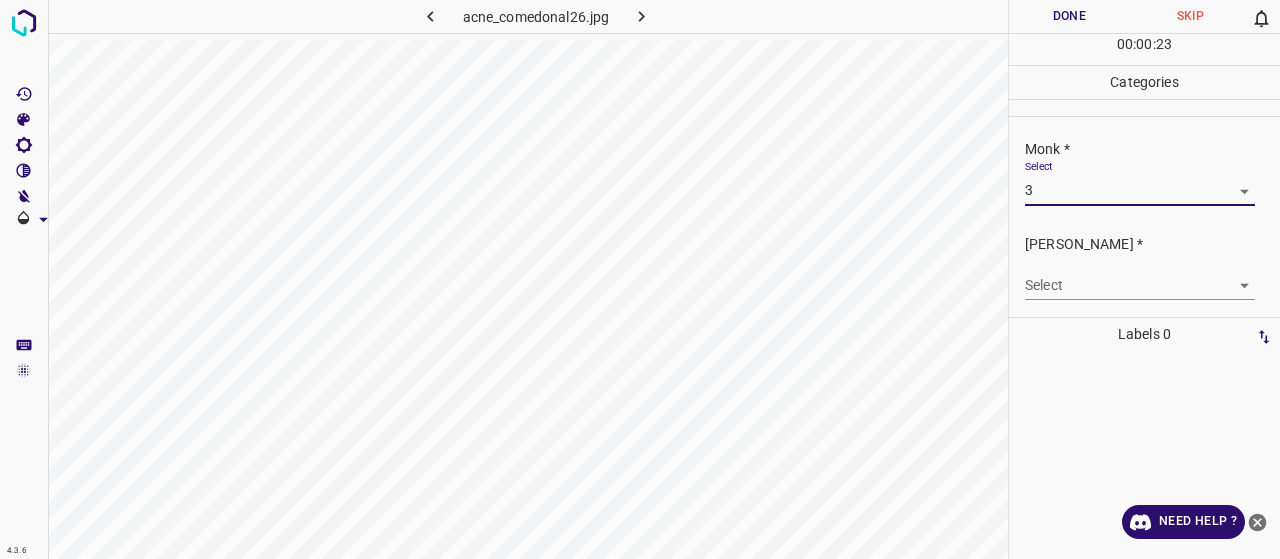 click on "4.3.6  acne_comedonal26.jpg Done Skip 0 00   : 00   : 23   Categories Monk *  Select 3 3  [PERSON_NAME] *  Select ​ Labels   0 Categories 1 Monk 2  [PERSON_NAME] Tools Space Change between modes (Draw & Edit) I Auto labeling R Restore zoom M Zoom in N Zoom out Delete Delete selecte label Filters Z Restore filters X Saturation filter C Brightness filter V Contrast filter B Gray scale filter General O Download Need Help ? - Text - Hide - Delete" at bounding box center [640, 279] 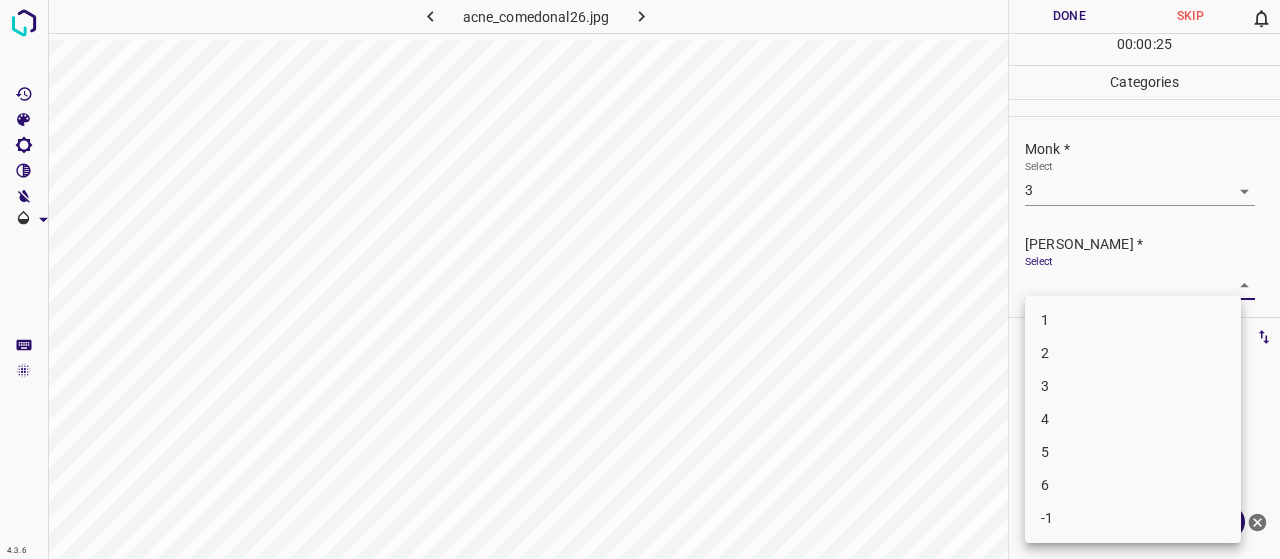 click on "2" at bounding box center [1133, 353] 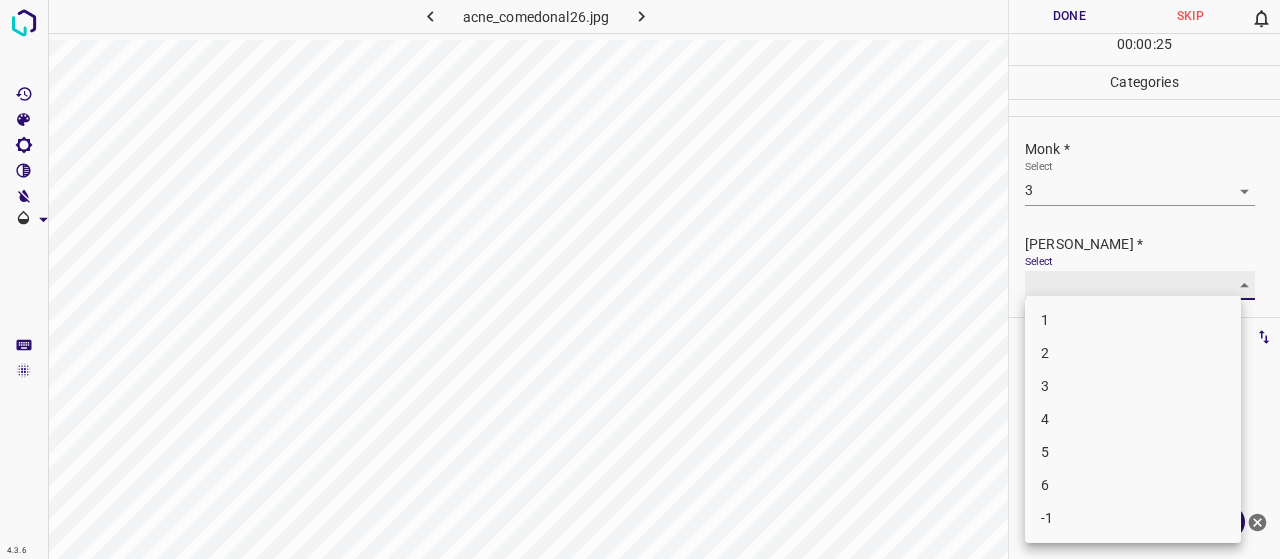 type on "2" 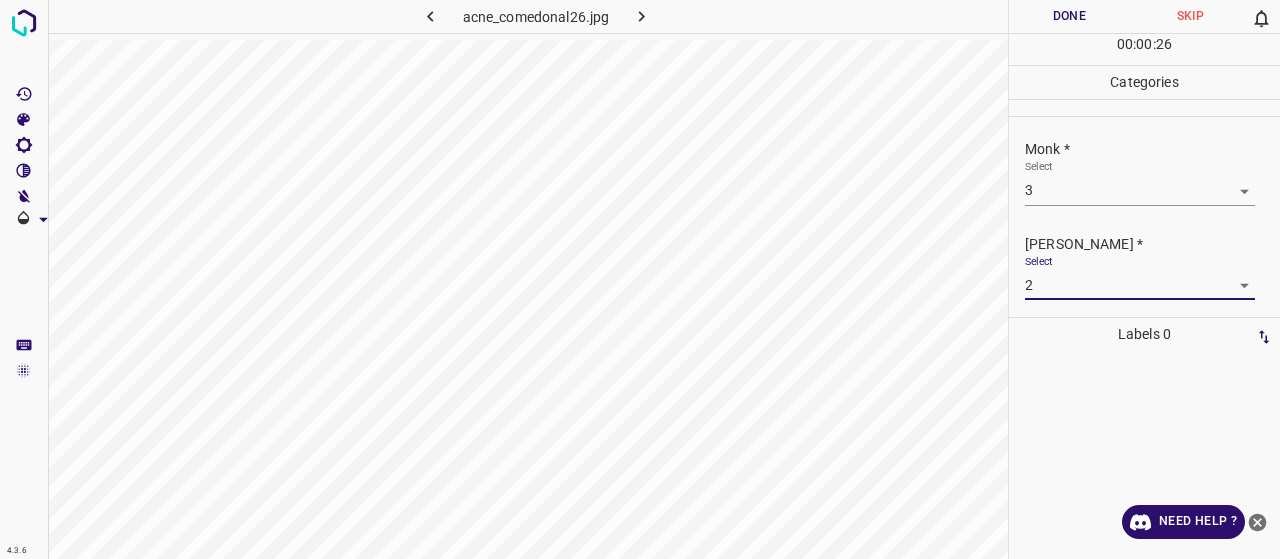 click on "Done" at bounding box center [1069, 16] 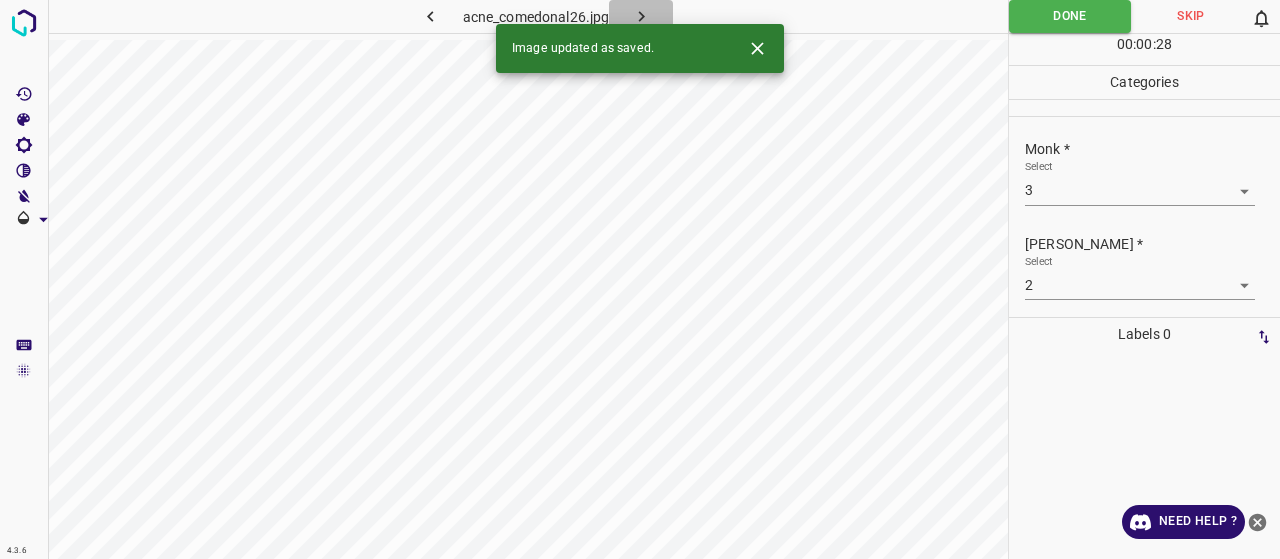 click 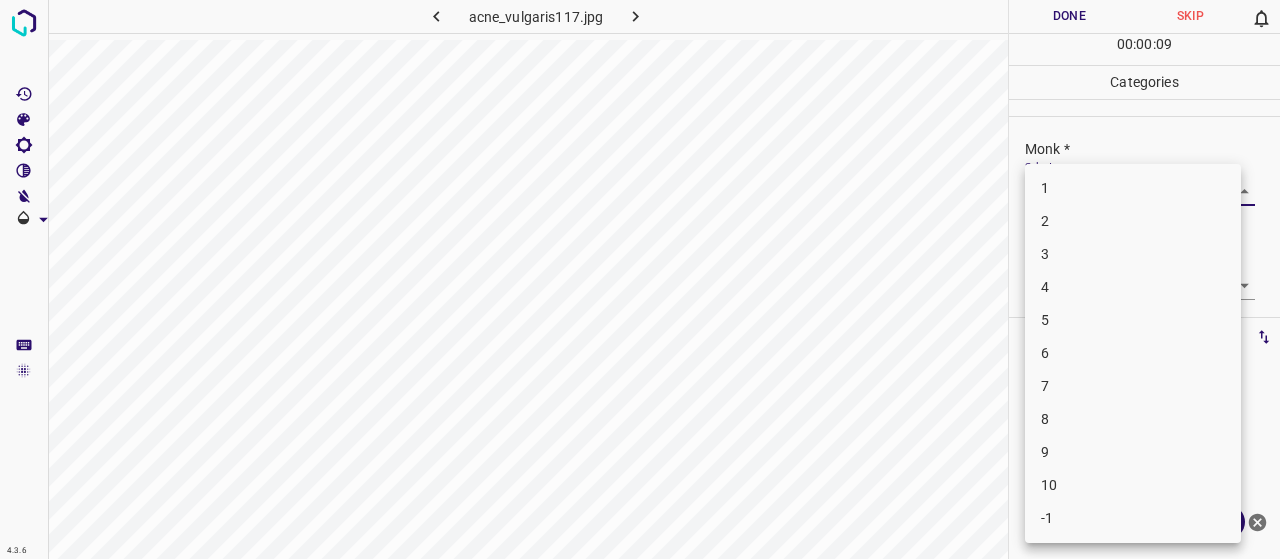 click on "4.3.6  acne_vulgaris117.jpg Done Skip 0 00   : 00   : 09   Categories Monk *  Select ​  [PERSON_NAME] *  Select ​ Labels   0 Categories 1 Monk 2  [PERSON_NAME] Tools Space Change between modes (Draw & Edit) I Auto labeling R Restore zoom M Zoom in N Zoom out Delete Delete selecte label Filters Z Restore filters X Saturation filter C Brightness filter V Contrast filter B Gray scale filter General O Download Need Help ? - Text - Hide - Delete 1 2 3 4 5 6 7 8 9 10 -1" at bounding box center (640, 279) 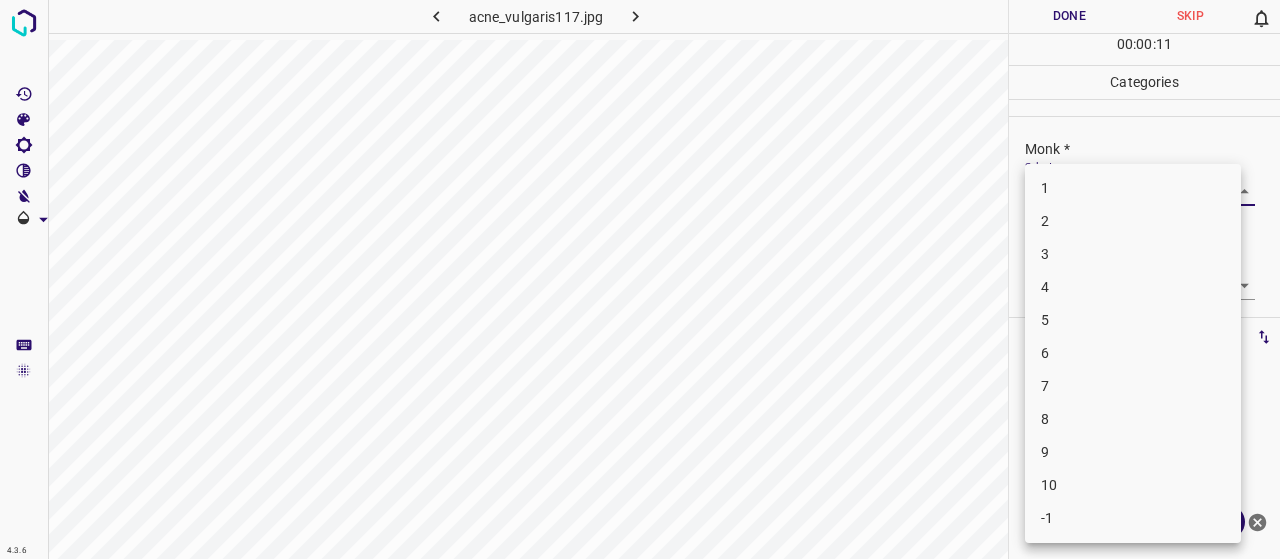 click on "3" at bounding box center [1133, 254] 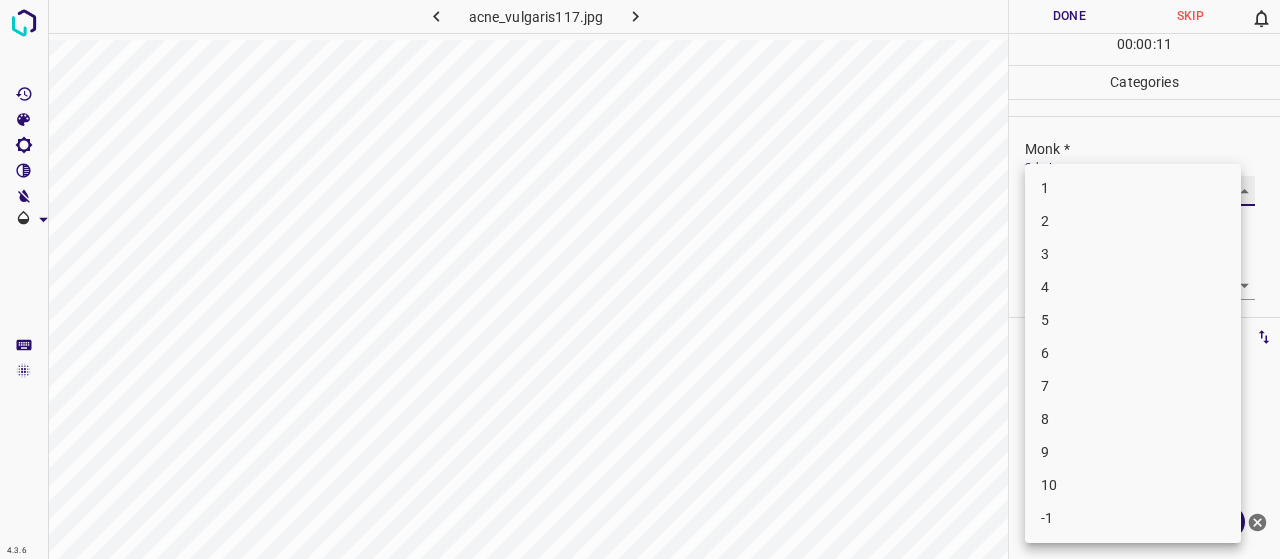 type on "3" 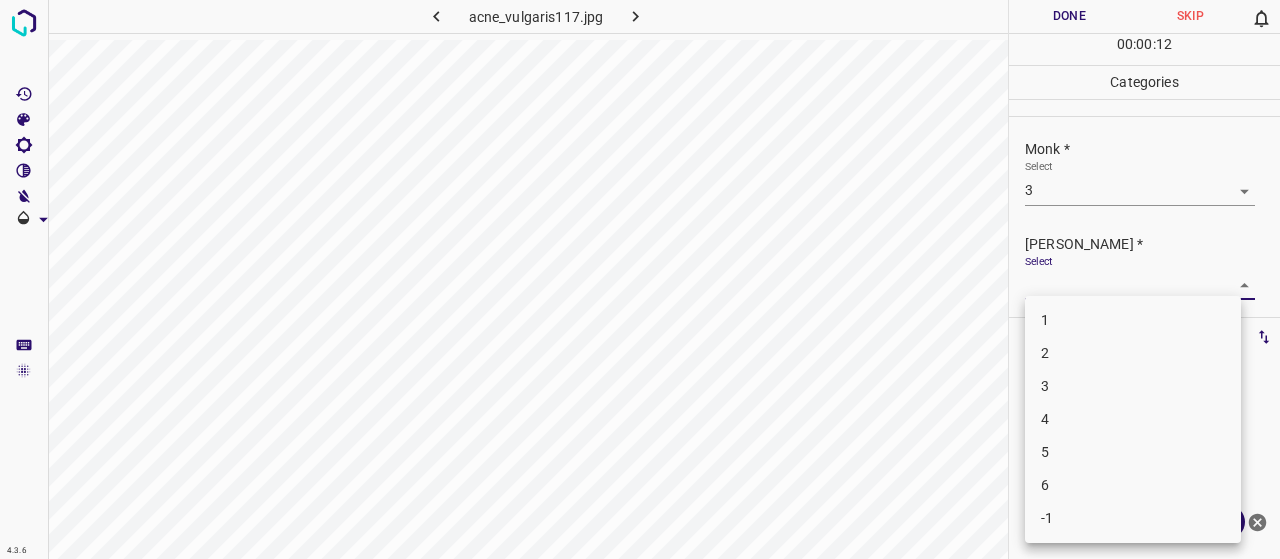 click on "4.3.6  acne_vulgaris117.jpg Done Skip 0 00   : 00   : 12   Categories Monk *  Select 3 3  [PERSON_NAME] *  Select ​ Labels   0 Categories 1 Monk 2  [PERSON_NAME] Tools Space Change between modes (Draw & Edit) I Auto labeling R Restore zoom M Zoom in N Zoom out Delete Delete selecte label Filters Z Restore filters X Saturation filter C Brightness filter V Contrast filter B Gray scale filter General O Download Need Help ? - Text - Hide - Delete 1 2 3 4 5 6 -1" at bounding box center [640, 279] 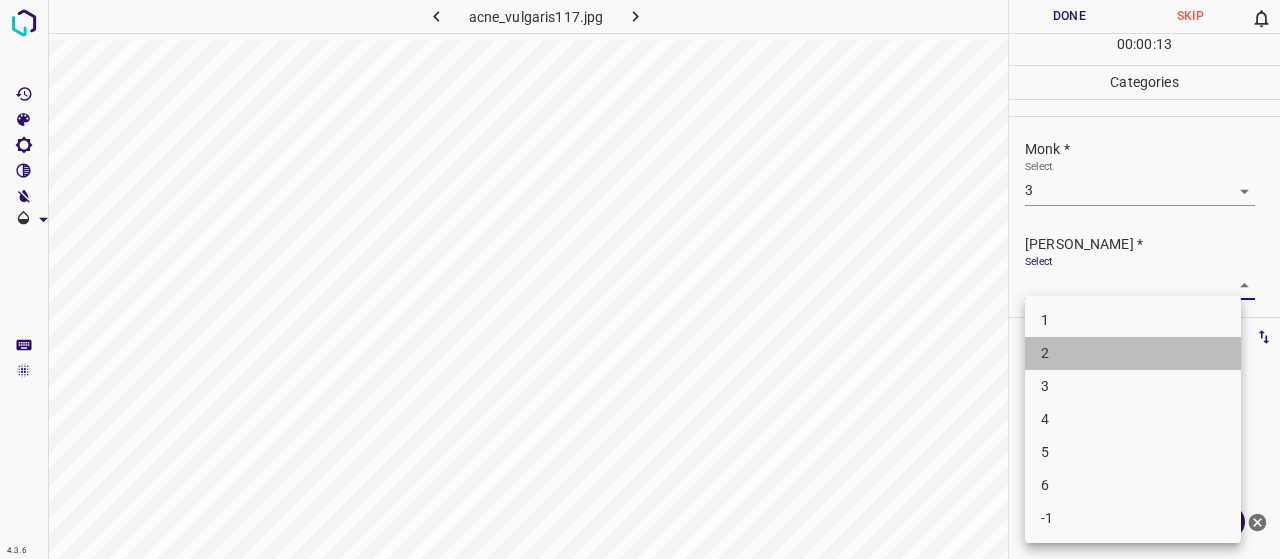 click on "2" at bounding box center [1133, 353] 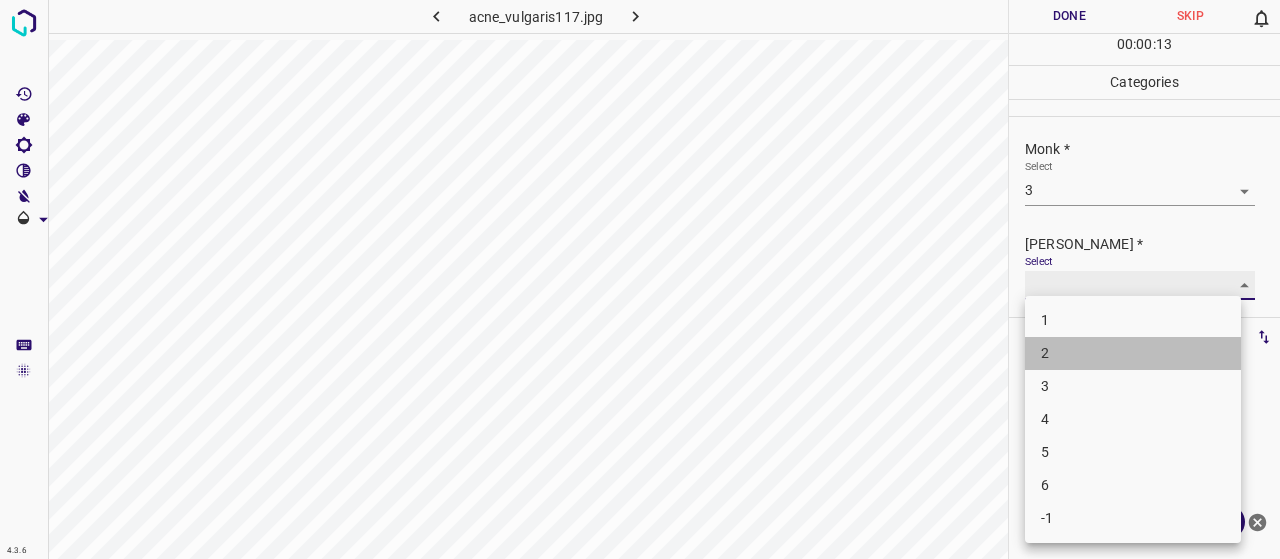 type on "2" 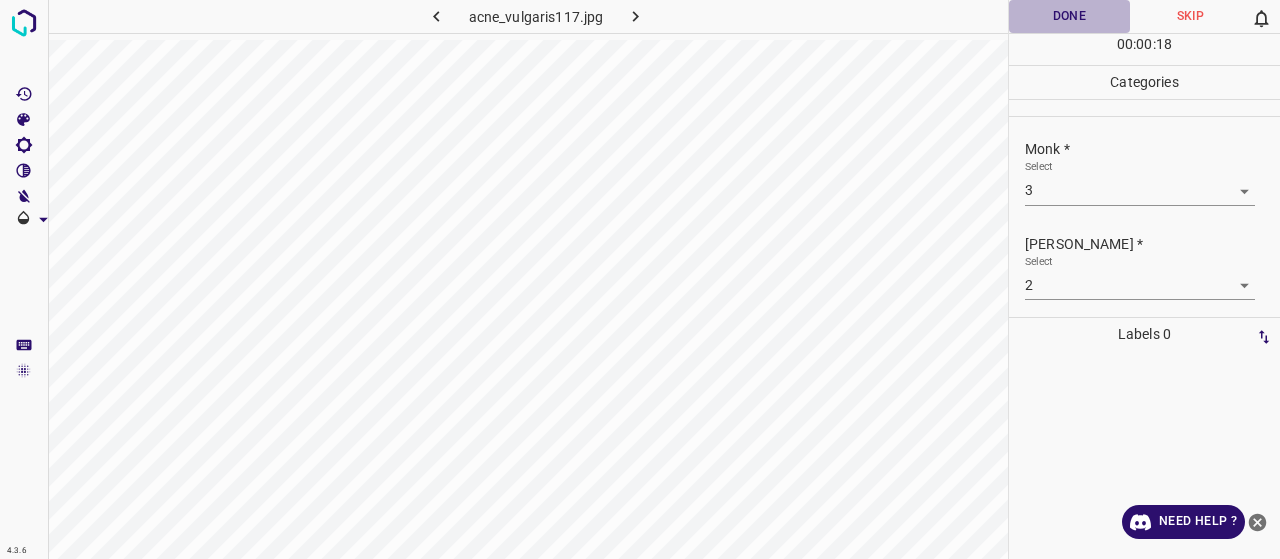 click on "Done" at bounding box center [1069, 16] 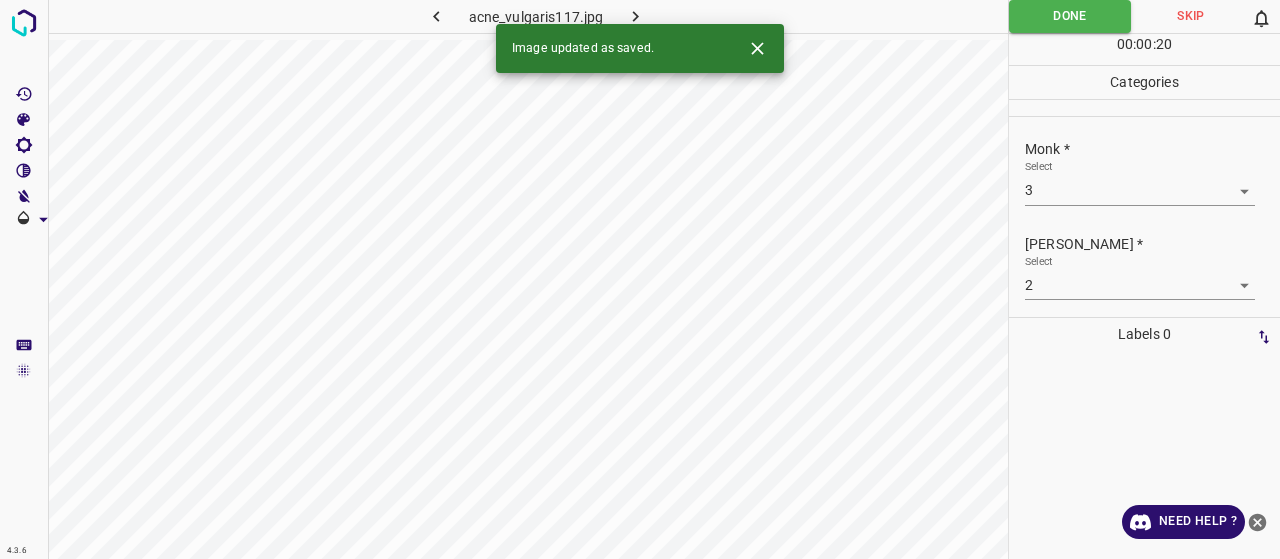 click 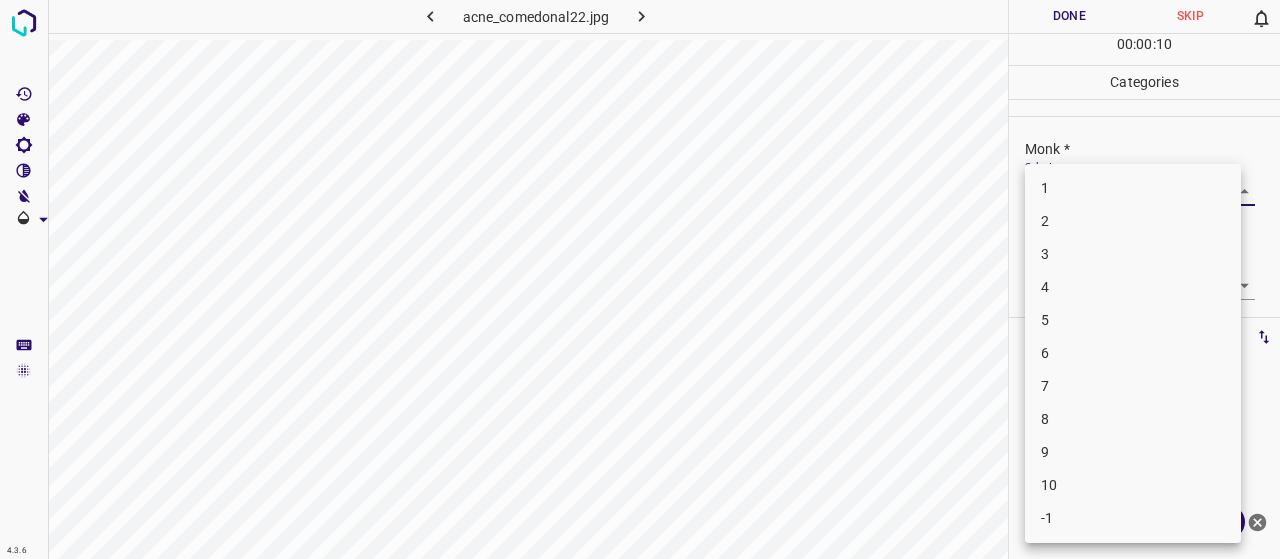 click on "4.3.6  acne_comedonal22.jpg Done Skip 0 00   : 00   : 10   Categories Monk *  Select ​  [PERSON_NAME] *  Select ​ Labels   0 Categories 1 Monk 2  [PERSON_NAME] Tools Space Change between modes (Draw & Edit) I Auto labeling R Restore zoom M Zoom in N Zoom out Delete Delete selecte label Filters Z Restore filters X Saturation filter C Brightness filter V Contrast filter B Gray scale filter General O Download Need Help ? - Text - Hide - Delete 1 2 3 4 5 6 7 8 9 10 -1" at bounding box center (640, 279) 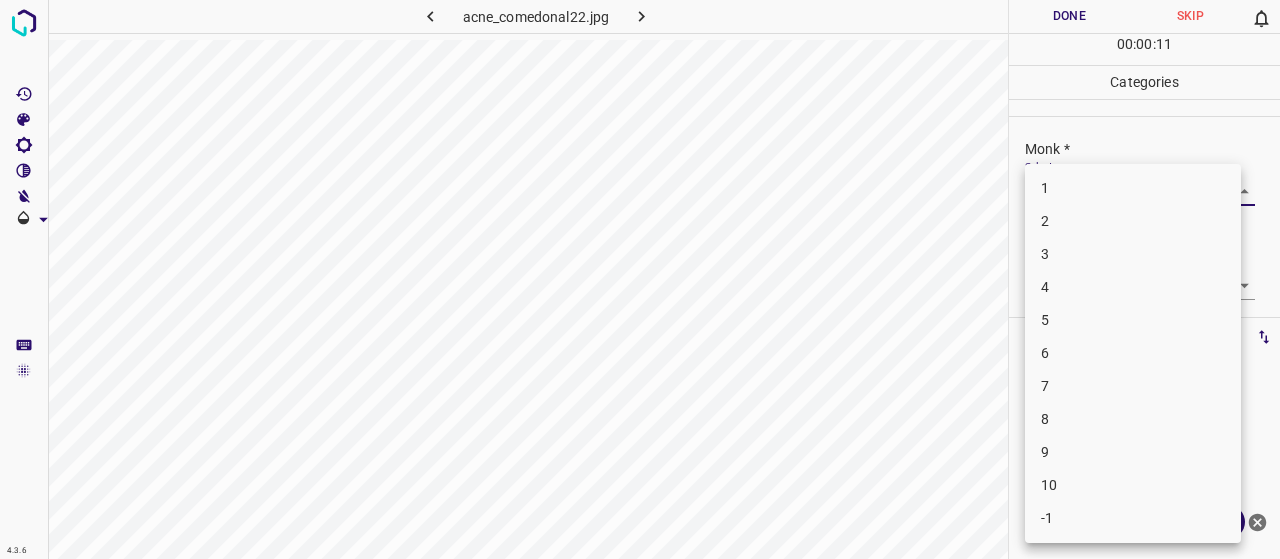 click on "6" at bounding box center [1133, 353] 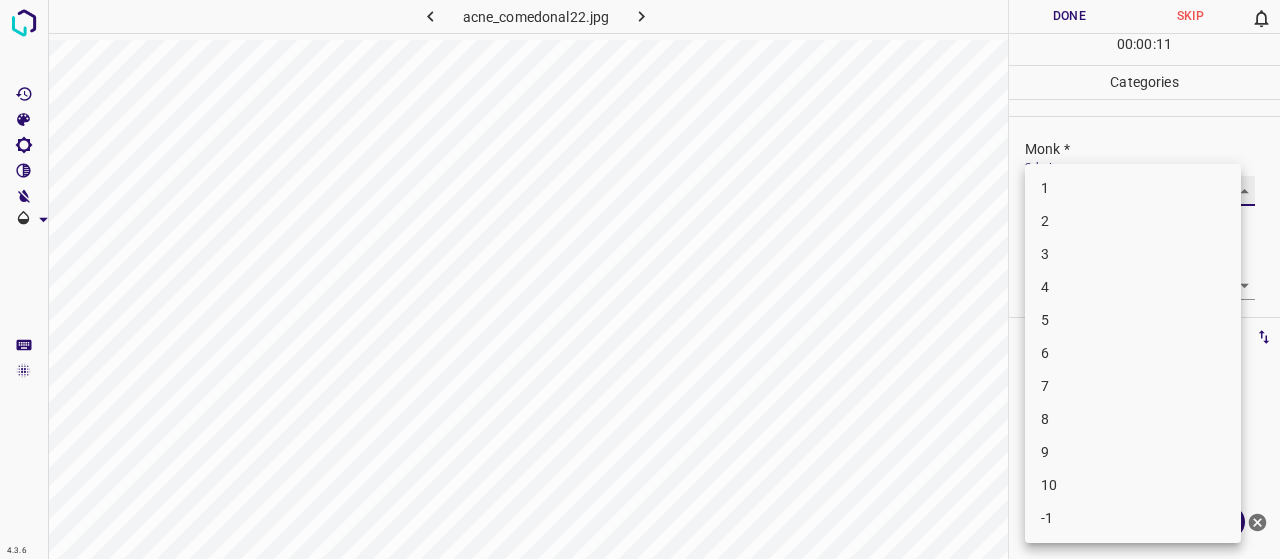 type on "6" 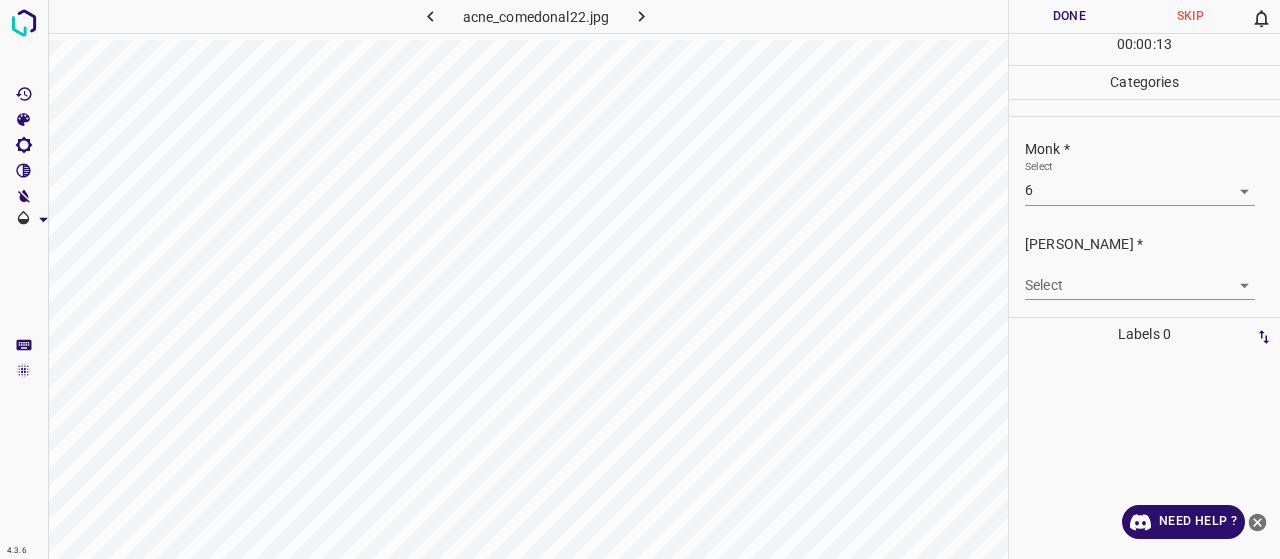 drag, startPoint x: 1059, startPoint y: 306, endPoint x: 1060, endPoint y: 289, distance: 17.029387 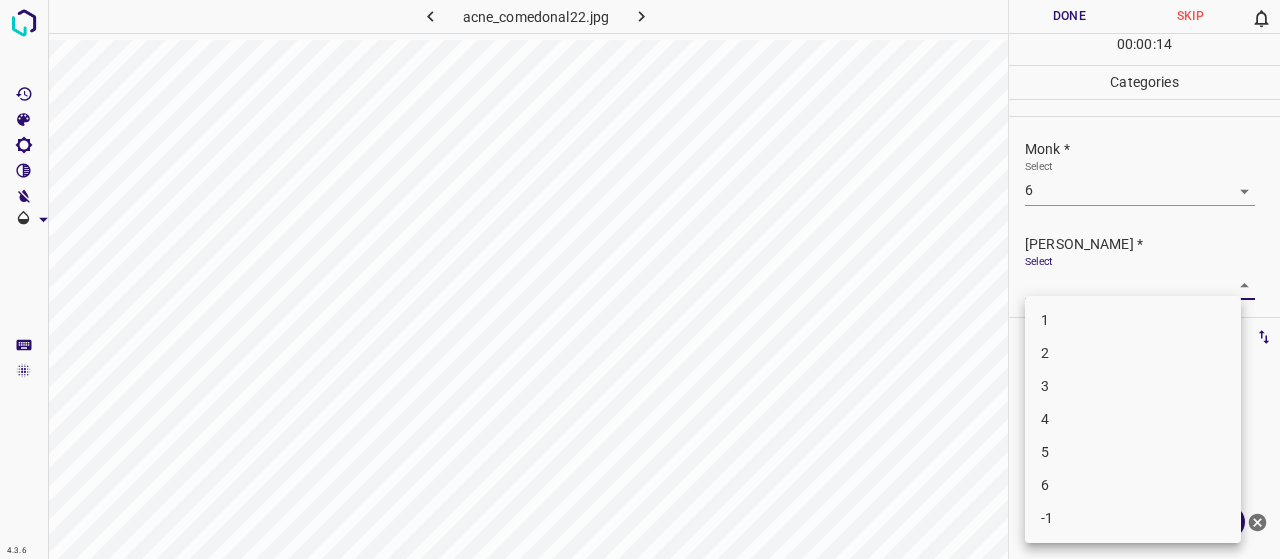click on "4.3.6  acne_comedonal22.jpg Done Skip 0 00   : 00   : 14   Categories Monk *  Select 6 6  [PERSON_NAME] *  Select ​ Labels   0 Categories 1 Monk 2  [PERSON_NAME] Tools Space Change between modes (Draw & Edit) I Auto labeling R Restore zoom M Zoom in N Zoom out Delete Delete selecte label Filters Z Restore filters X Saturation filter C Brightness filter V Contrast filter B Gray scale filter General O Download Need Help ? - Text - Hide - Delete 1 2 3 4 5 6 -1" at bounding box center [640, 279] 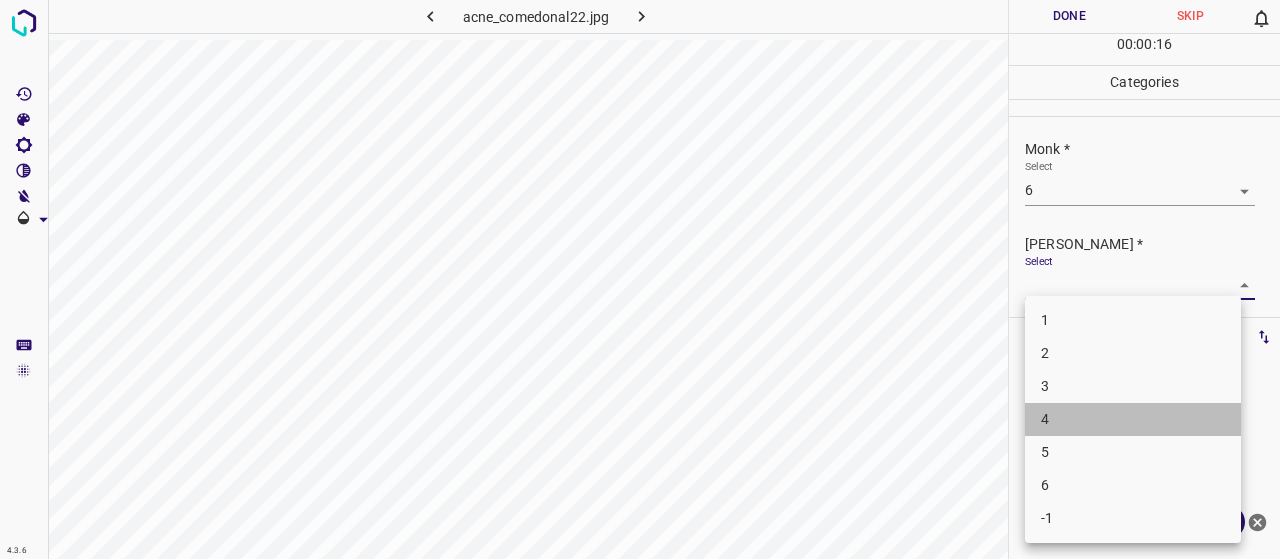 click on "4" at bounding box center (1133, 419) 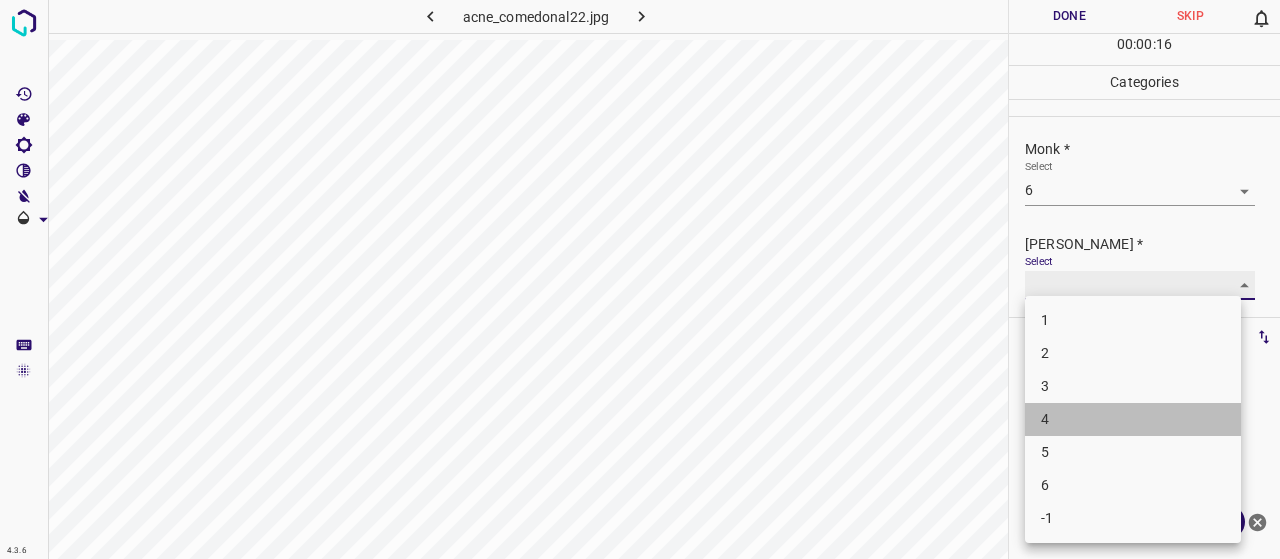 type on "4" 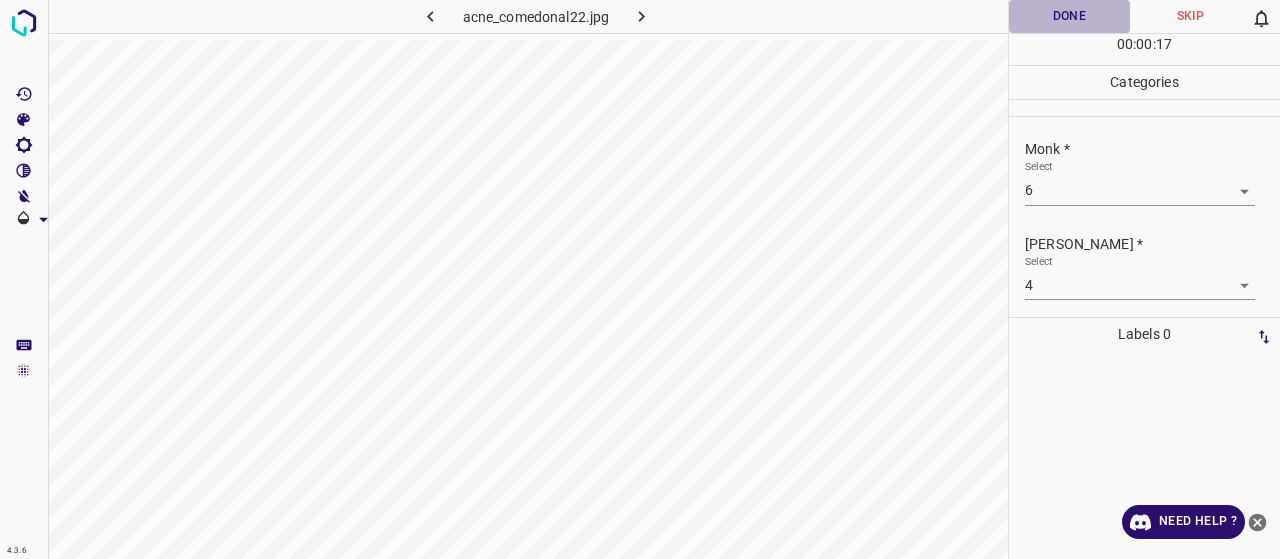 click on "Done" at bounding box center (1069, 16) 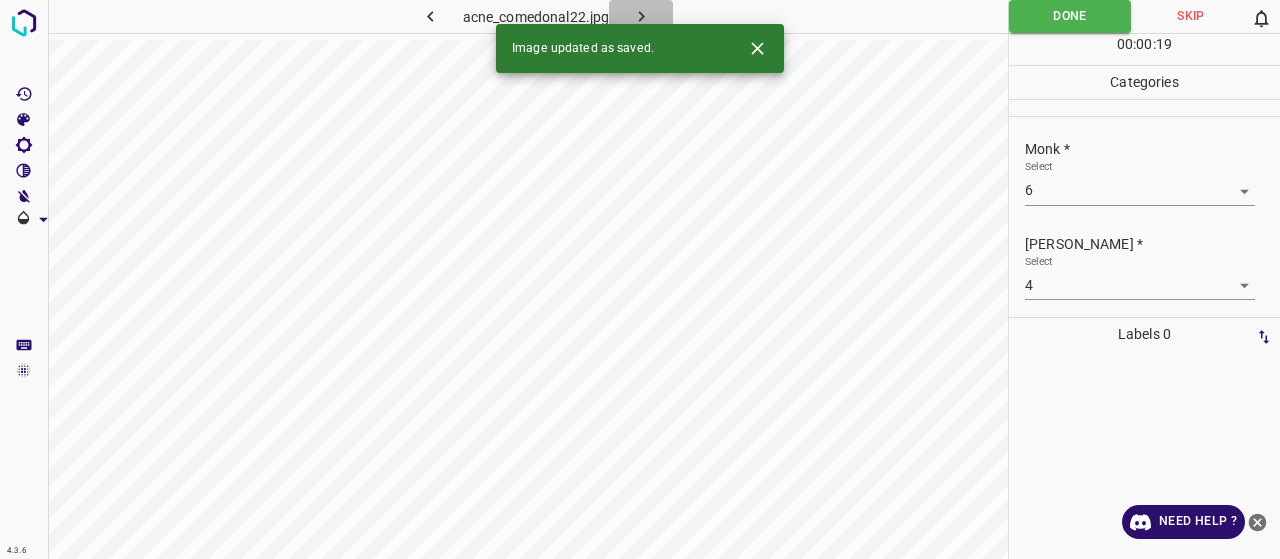 click 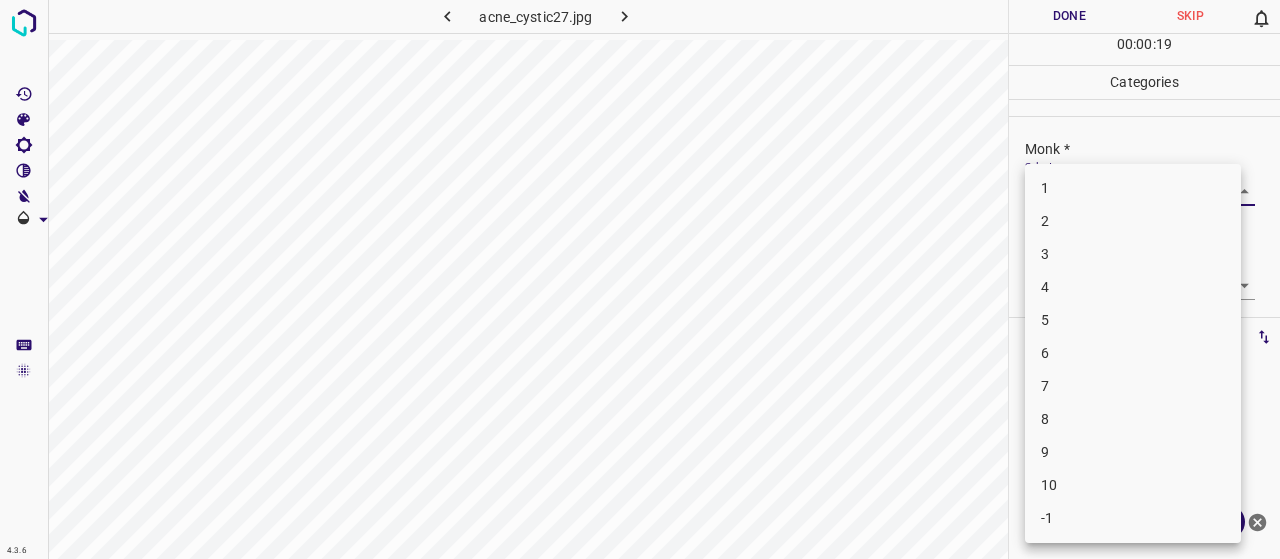 click on "4.3.6  acne_cystic27.jpg Done Skip 0 00   : 00   : 19   Categories Monk *  Select ​  [PERSON_NAME] *  Select ​ Labels   0 Categories 1 Monk 2  [PERSON_NAME] Tools Space Change between modes (Draw & Edit) I Auto labeling R Restore zoom M Zoom in N Zoom out Delete Delete selecte label Filters Z Restore filters X Saturation filter C Brightness filter V Contrast filter B Gray scale filter General O Download Need Help ? - Text - Hide - Delete 1 2 3 4 5 6 7 8 9 10 -1" at bounding box center [640, 279] 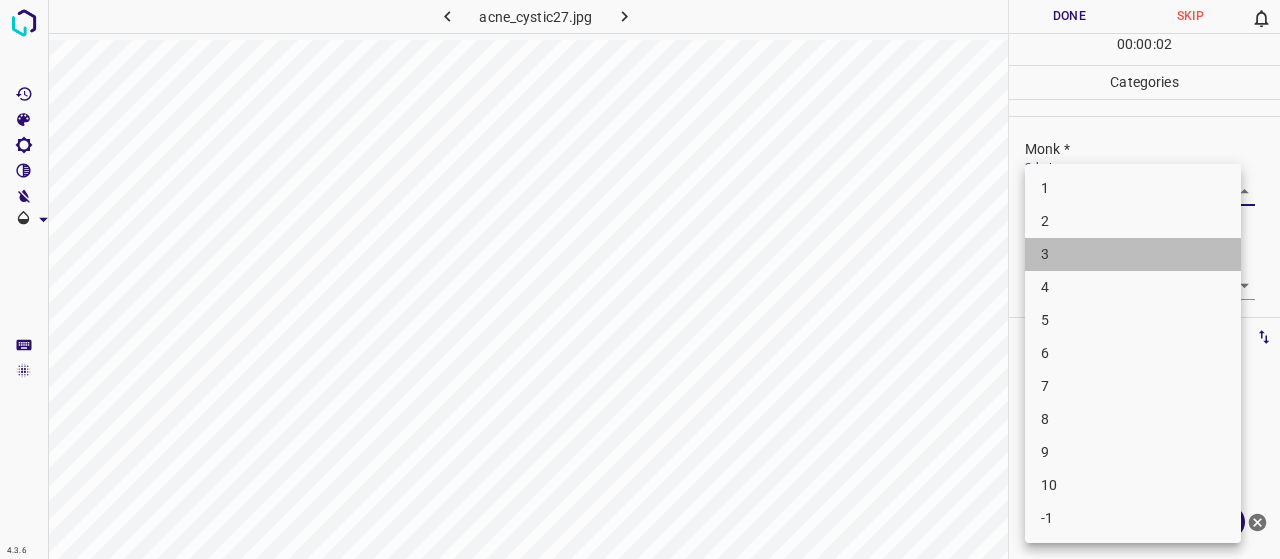 click on "3" at bounding box center (1133, 254) 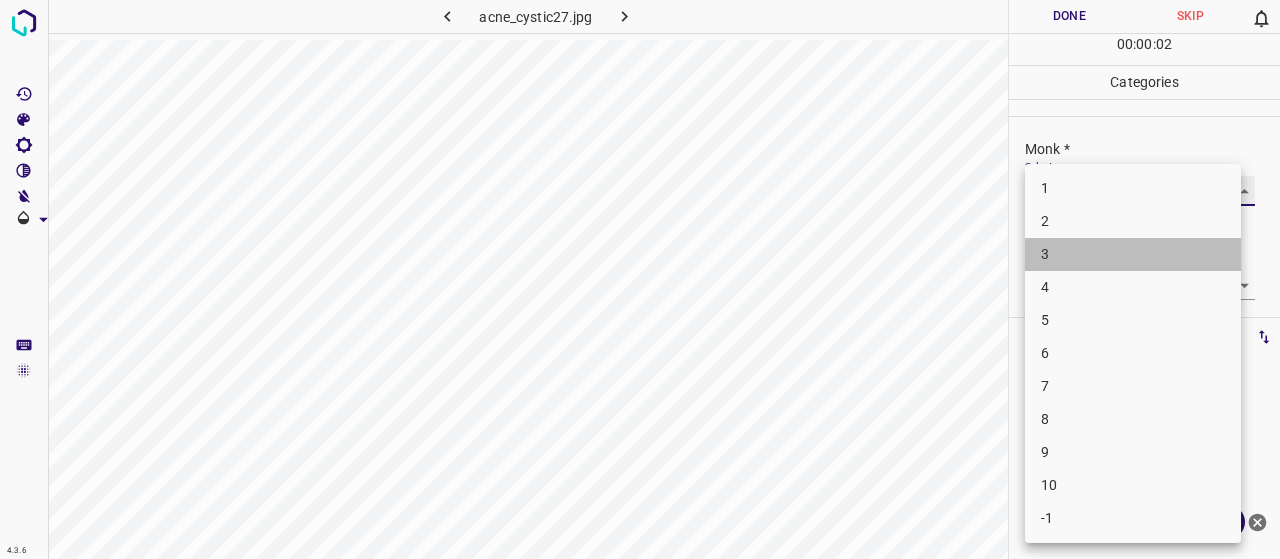 type on "3" 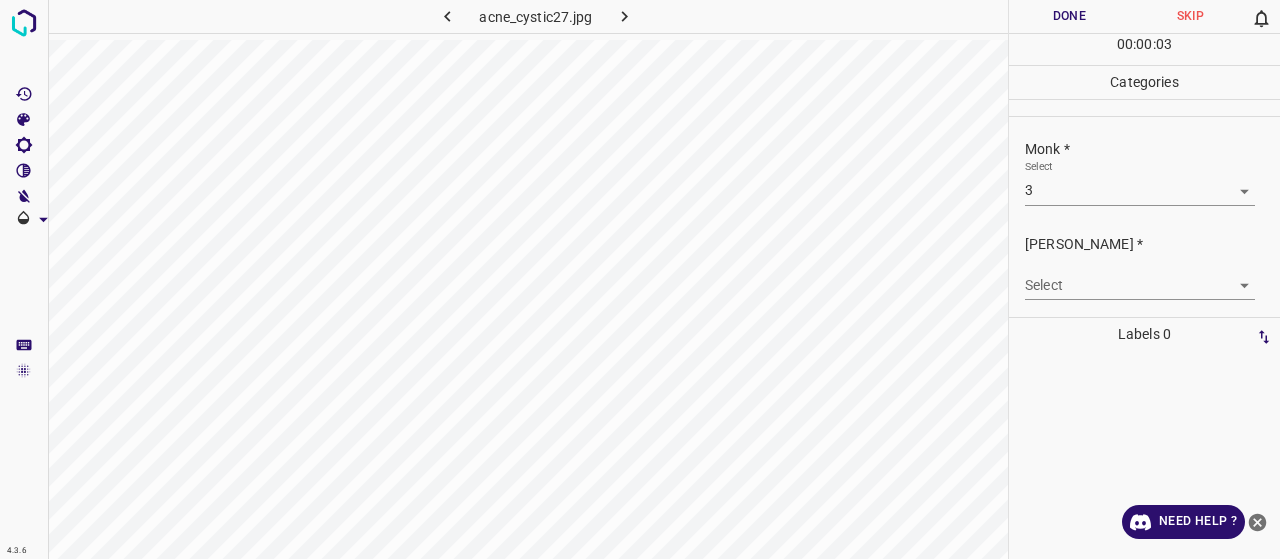 click on "Select ​" at bounding box center [1140, 277] 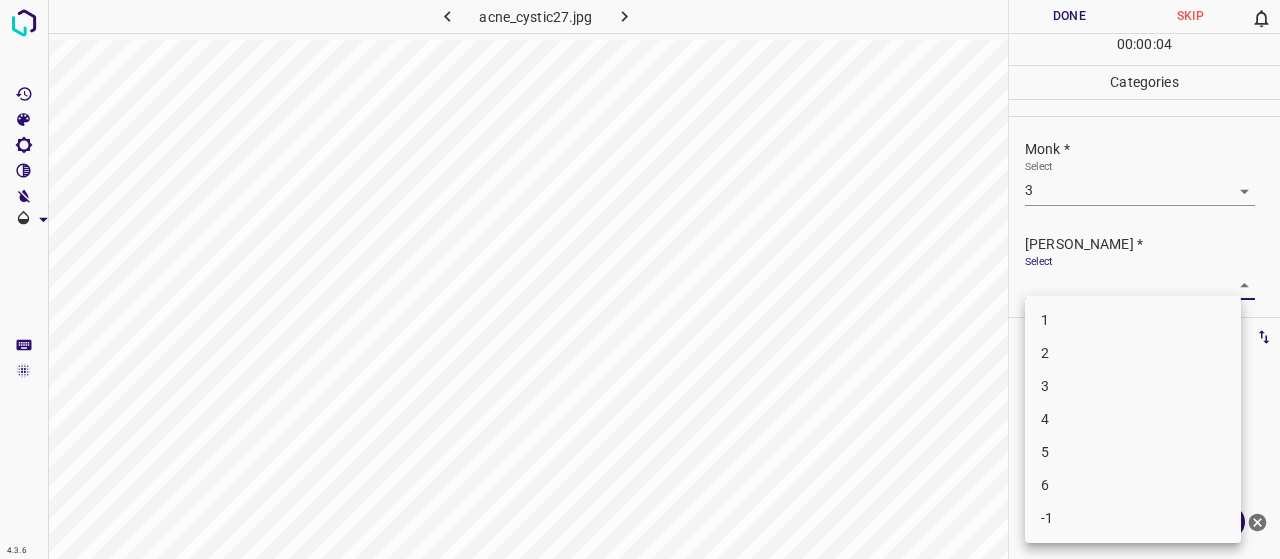 click on "4.3.6  acne_cystic27.jpg Done Skip 0 00   : 00   : 04   Categories Monk *  Select 3 3  [PERSON_NAME] *  Select ​ Labels   0 Categories 1 Monk 2  [PERSON_NAME] Tools Space Change between modes (Draw & Edit) I Auto labeling R Restore zoom M Zoom in N Zoom out Delete Delete selecte label Filters Z Restore filters X Saturation filter C Brightness filter V Contrast filter B Gray scale filter General O Download Need Help ? - Text - Hide - Delete 1 2 3 4 5 6 -1" at bounding box center [640, 279] 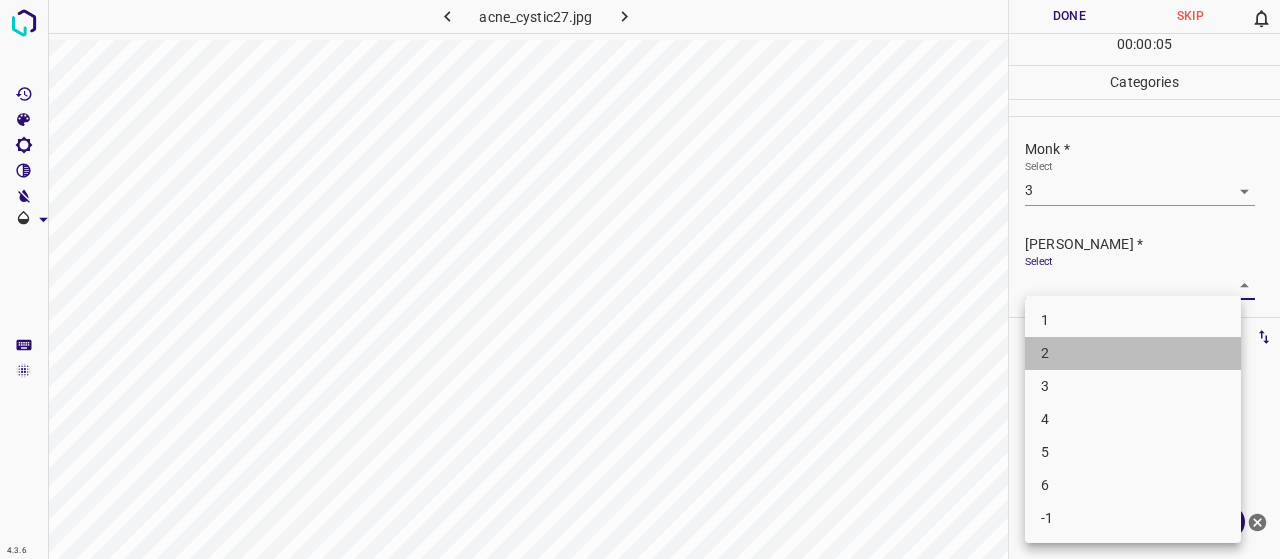click on "2" at bounding box center [1133, 353] 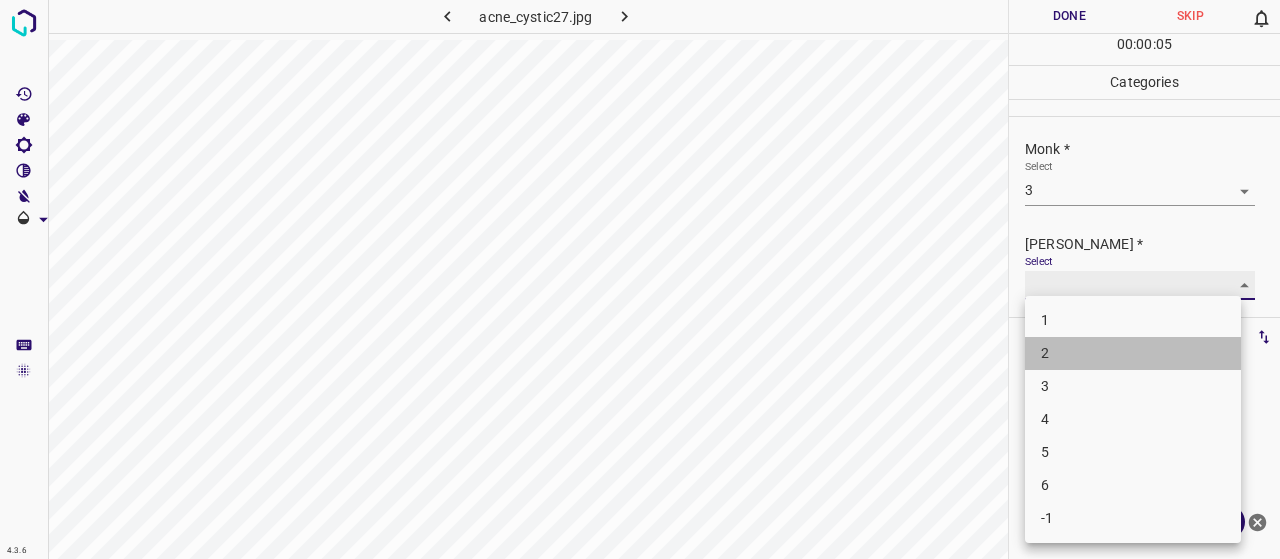 type on "2" 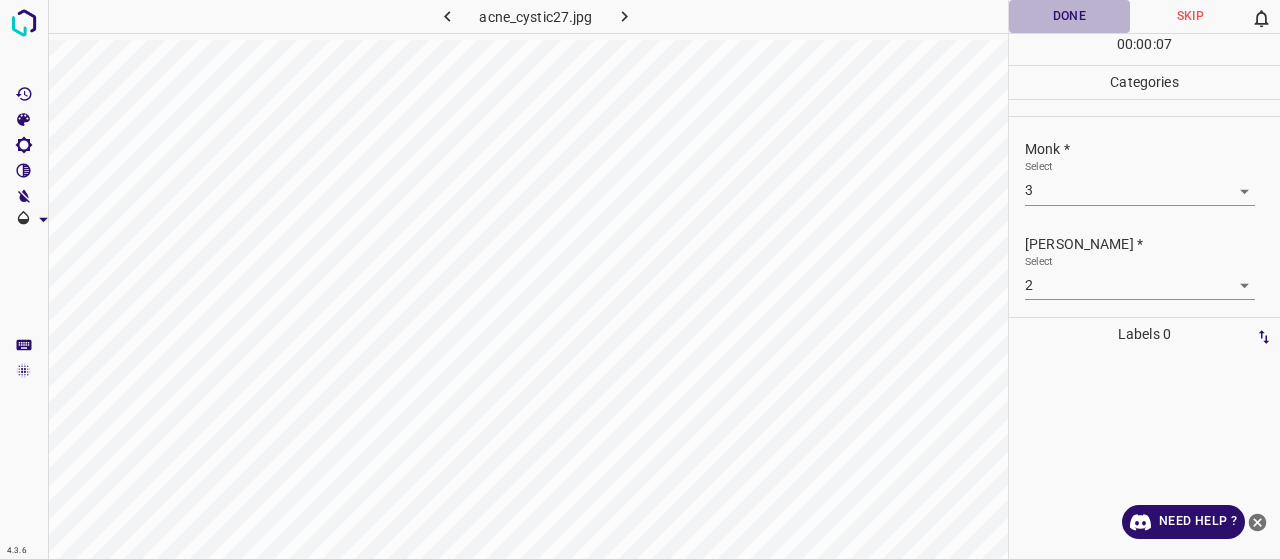 click on "Done" at bounding box center (1069, 16) 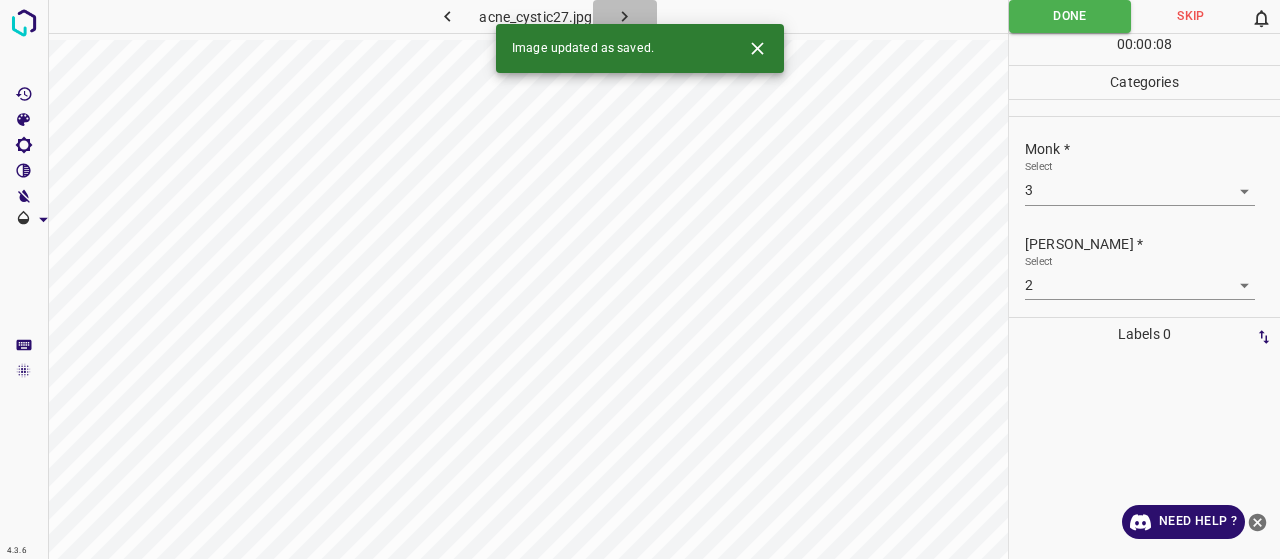 click 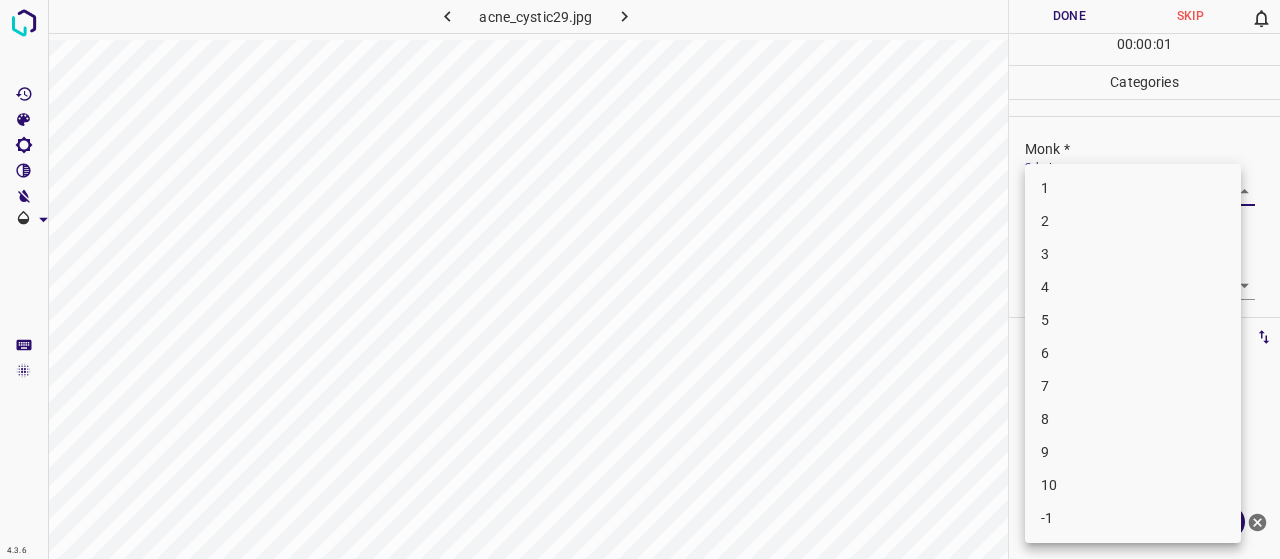 click on "4.3.6  acne_cystic29.jpg Done Skip 0 00   : 00   : 01   Categories Monk *  Select ​  [PERSON_NAME] *  Select ​ Labels   0 Categories 1 Monk 2  [PERSON_NAME] Tools Space Change between modes (Draw & Edit) I Auto labeling R Restore zoom M Zoom in N Zoom out Delete Delete selecte label Filters Z Restore filters X Saturation filter C Brightness filter V Contrast filter B Gray scale filter General O Download Need Help ? - Text - Hide - Delete 1 2 3 4 5 6 7 8 9 10 -1" at bounding box center (640, 279) 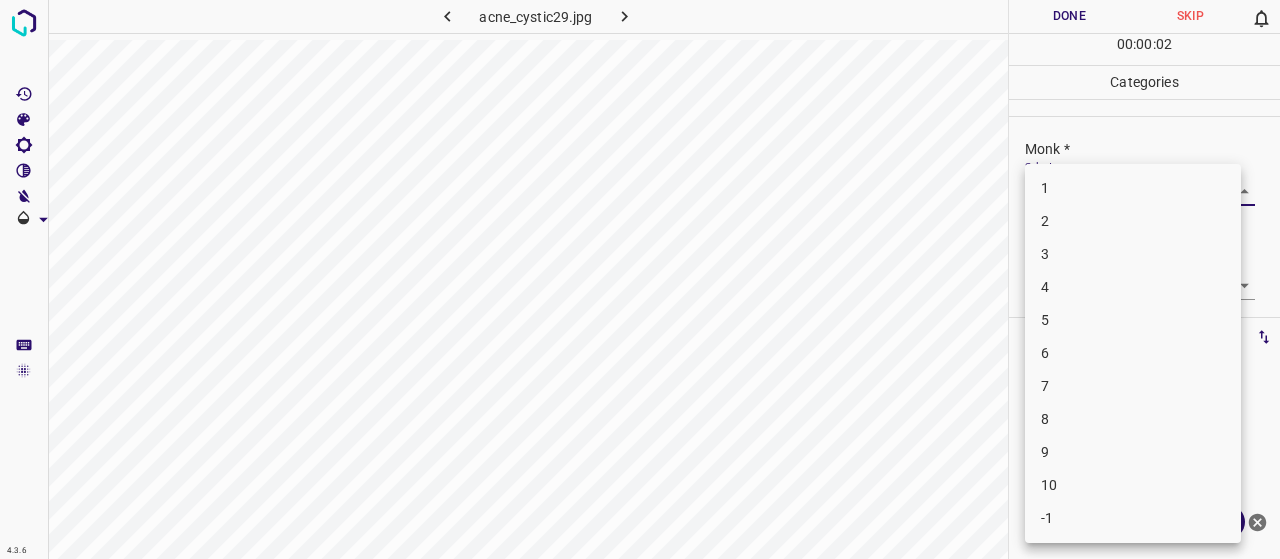 click on "5" at bounding box center (1133, 320) 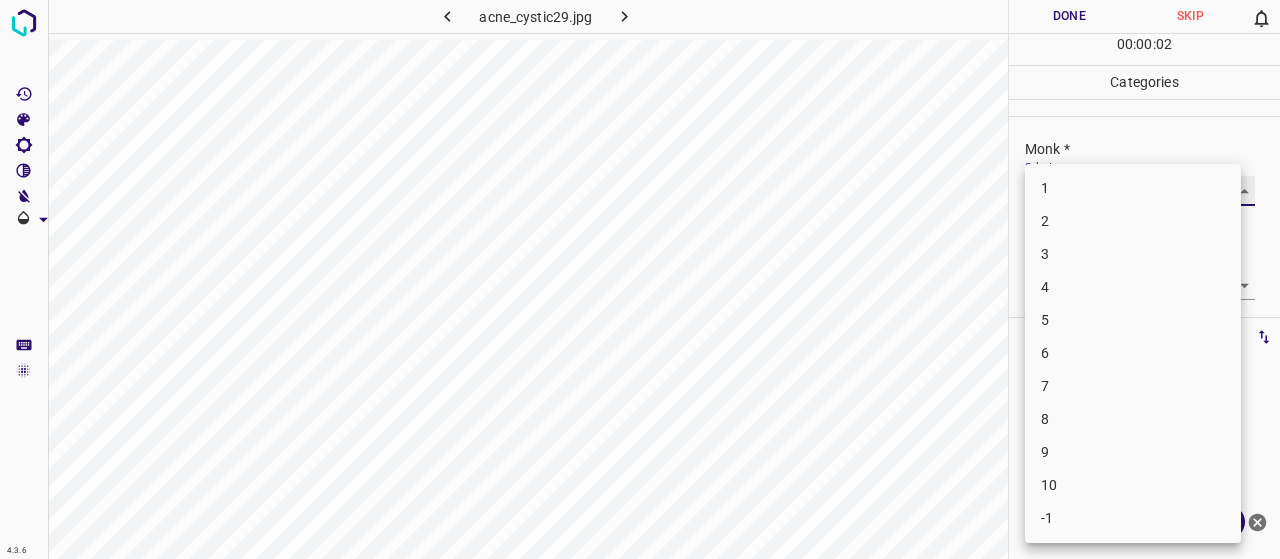 type on "5" 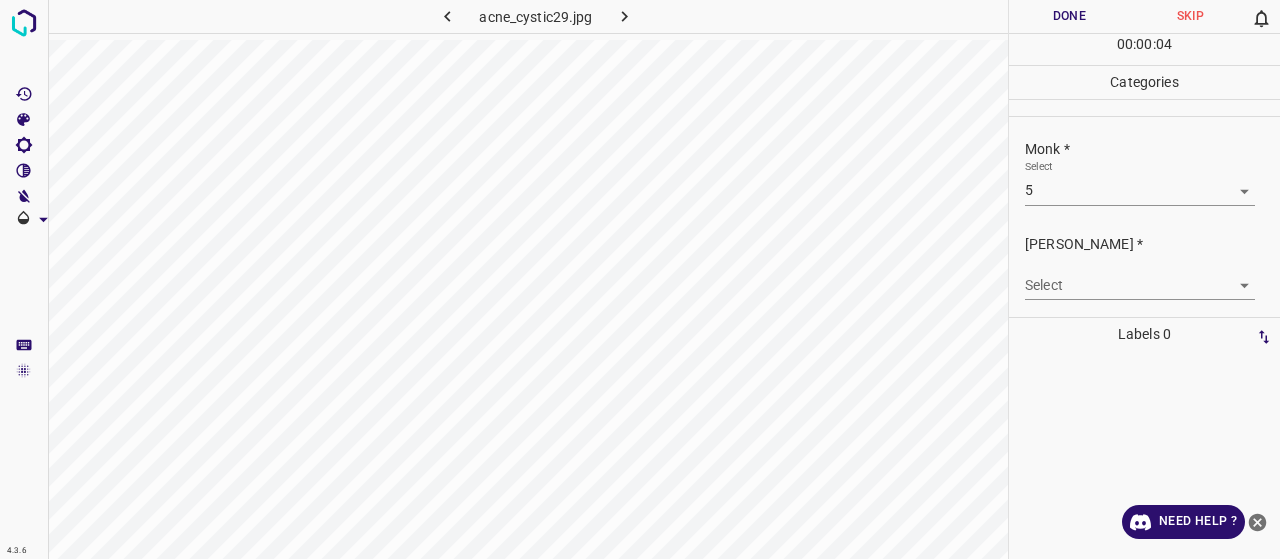 drag, startPoint x: 1055, startPoint y: 309, endPoint x: 1055, endPoint y: 280, distance: 29 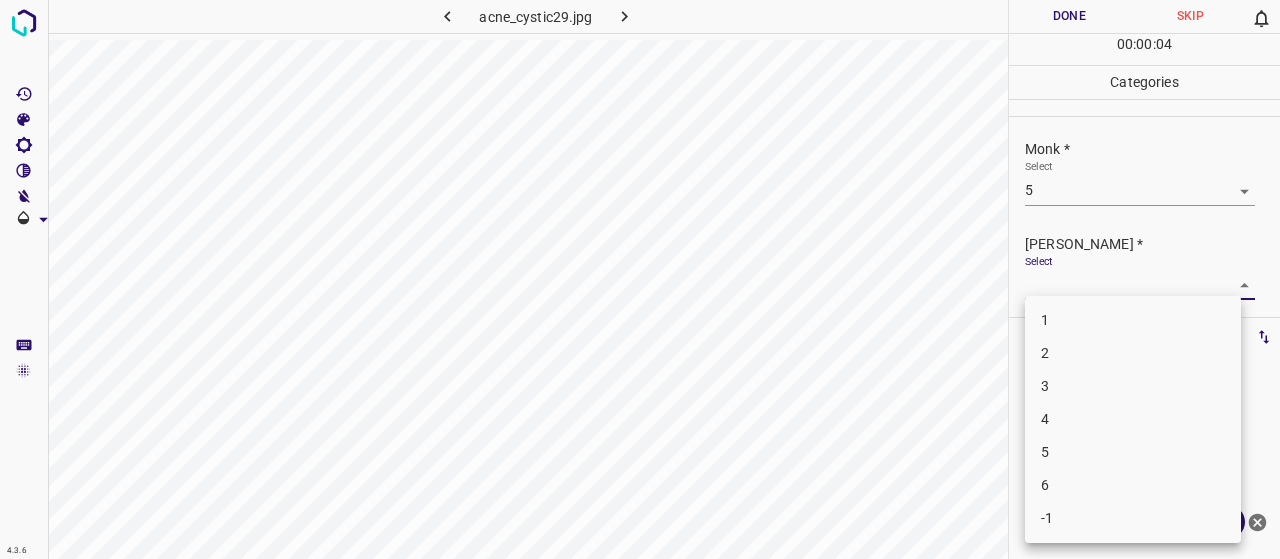 click on "4.3.6  acne_cystic29.jpg Done Skip 0 00   : 00   : 04   Categories Monk *  Select 5 5  [PERSON_NAME] *  Select ​ Labels   0 Categories 1 Monk 2  [PERSON_NAME] Tools Space Change between modes (Draw & Edit) I Auto labeling R Restore zoom M Zoom in N Zoom out Delete Delete selecte label Filters Z Restore filters X Saturation filter C Brightness filter V Contrast filter B Gray scale filter General O Download Need Help ? - Text - Hide - Delete 1 2 3 4 5 6 -1" at bounding box center (640, 279) 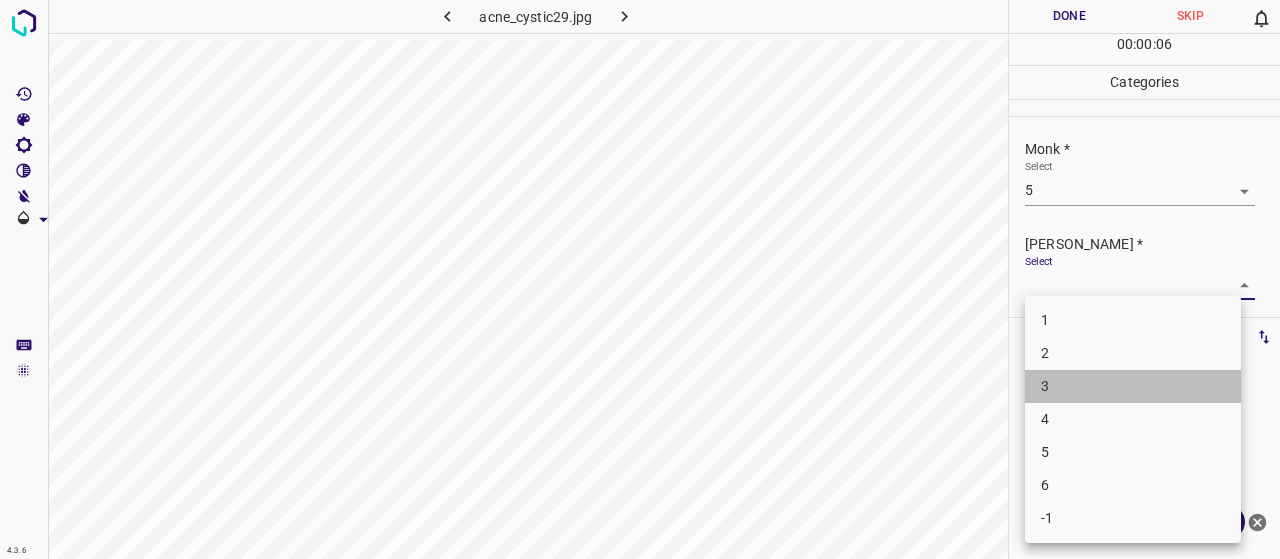 click on "3" at bounding box center [1133, 386] 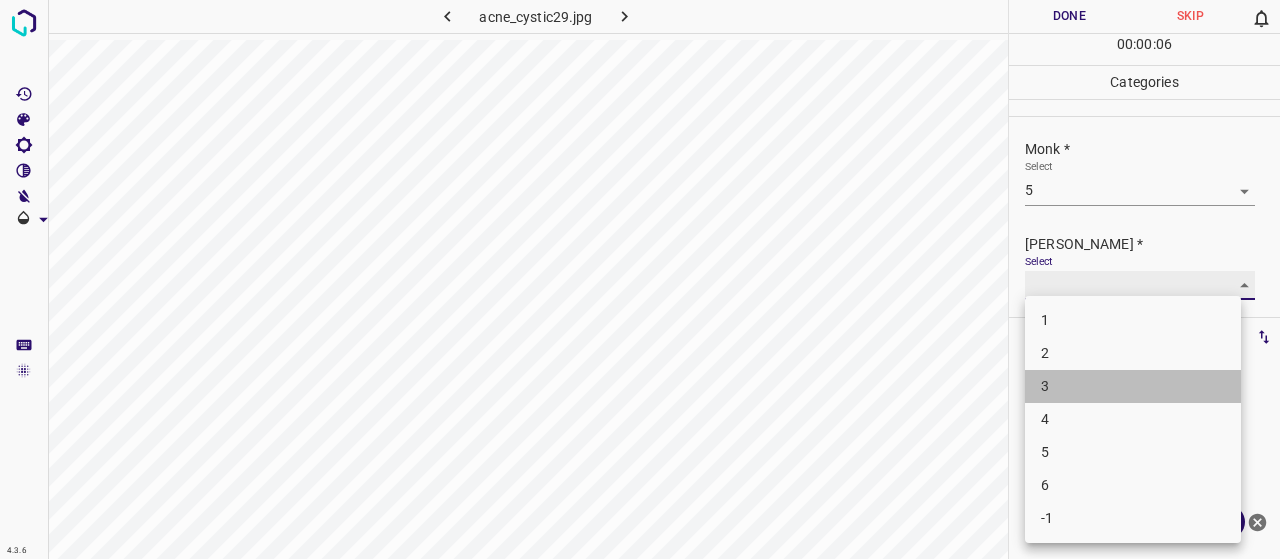 type on "3" 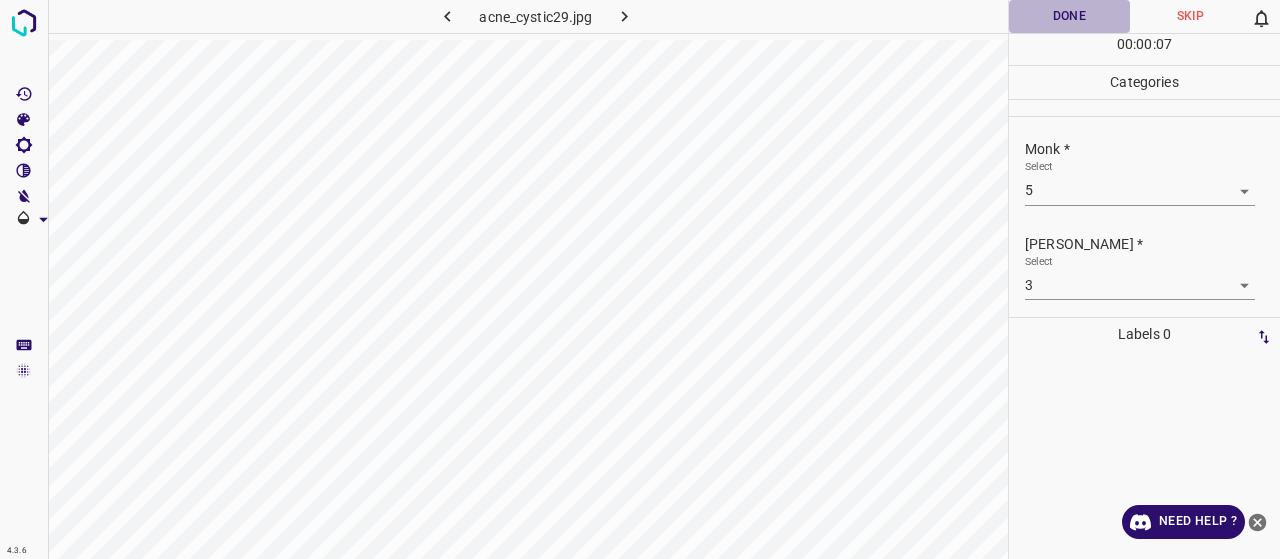 click on "Done" at bounding box center [1069, 16] 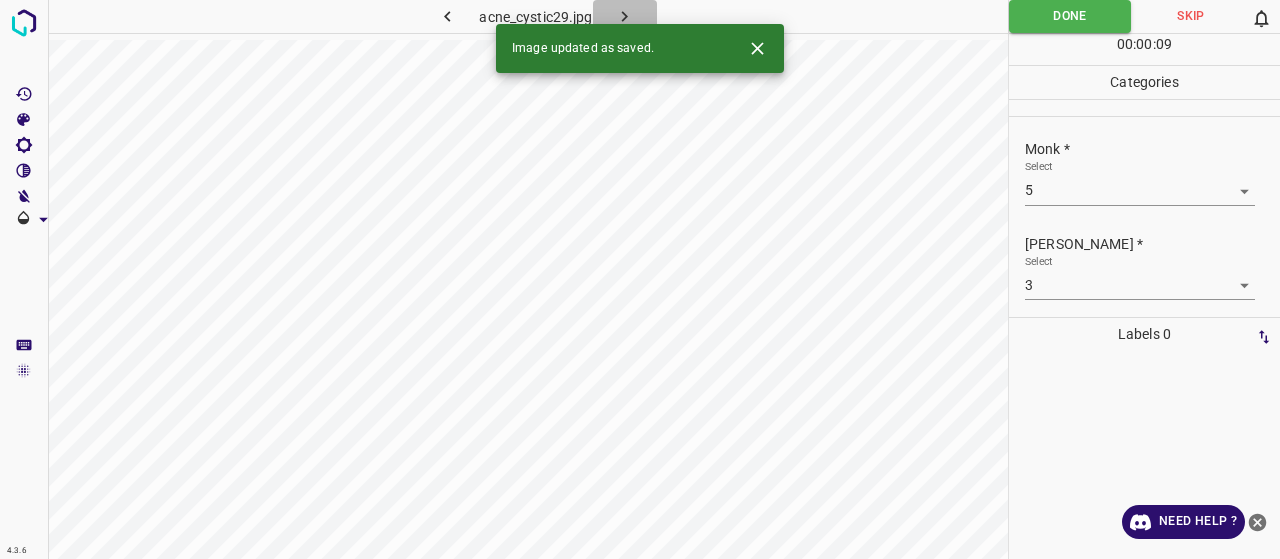 click at bounding box center [625, 16] 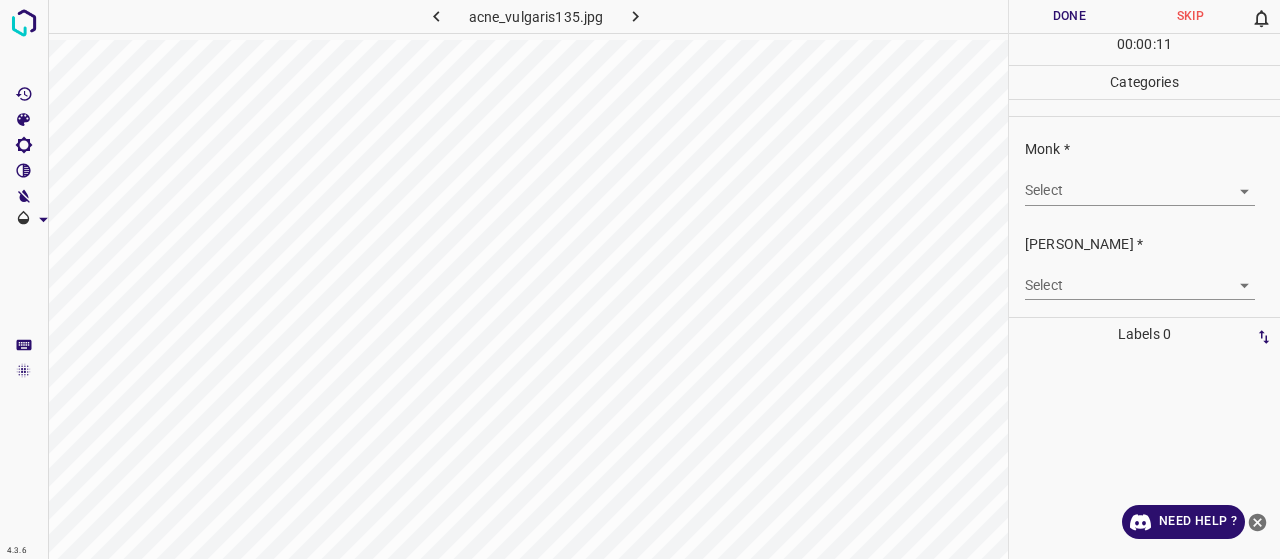click on "4.3.6  acne_vulgaris135.jpg Done Skip 0 00   : 00   : 11   Categories Monk *  Select ​  [PERSON_NAME] *  Select ​ Labels   0 Categories 1 Monk 2  [PERSON_NAME] Tools Space Change between modes (Draw & Edit) I Auto labeling R Restore zoom M Zoom in N Zoom out Delete Delete selecte label Filters Z Restore filters X Saturation filter C Brightness filter V Contrast filter B Gray scale filter General O Download Need Help ? - Text - Hide - Delete" at bounding box center [640, 279] 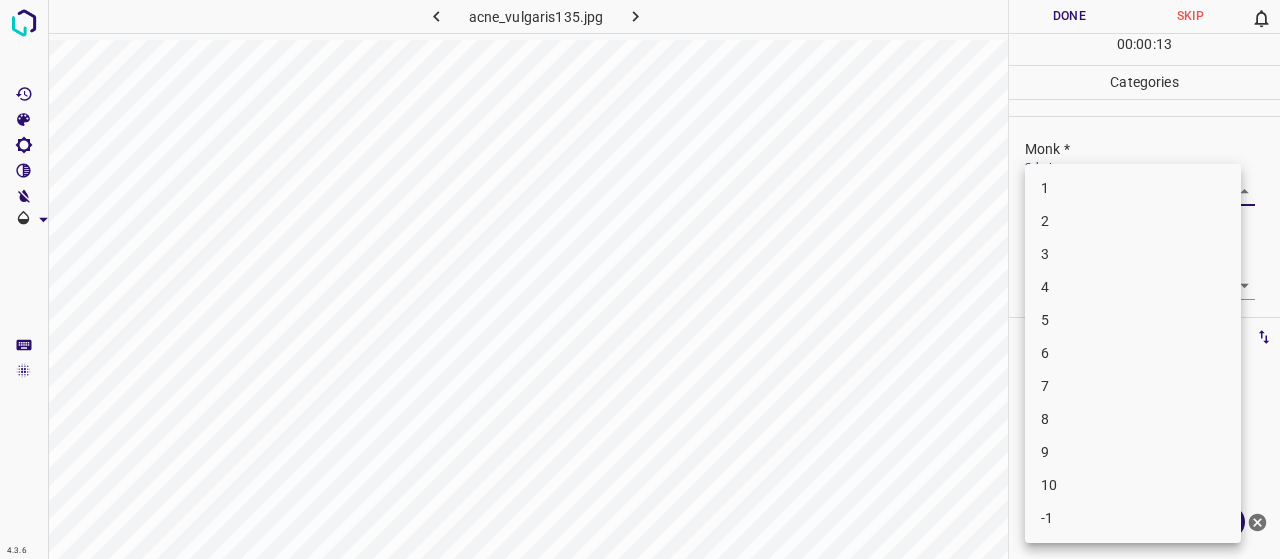 click on "3" at bounding box center [1133, 254] 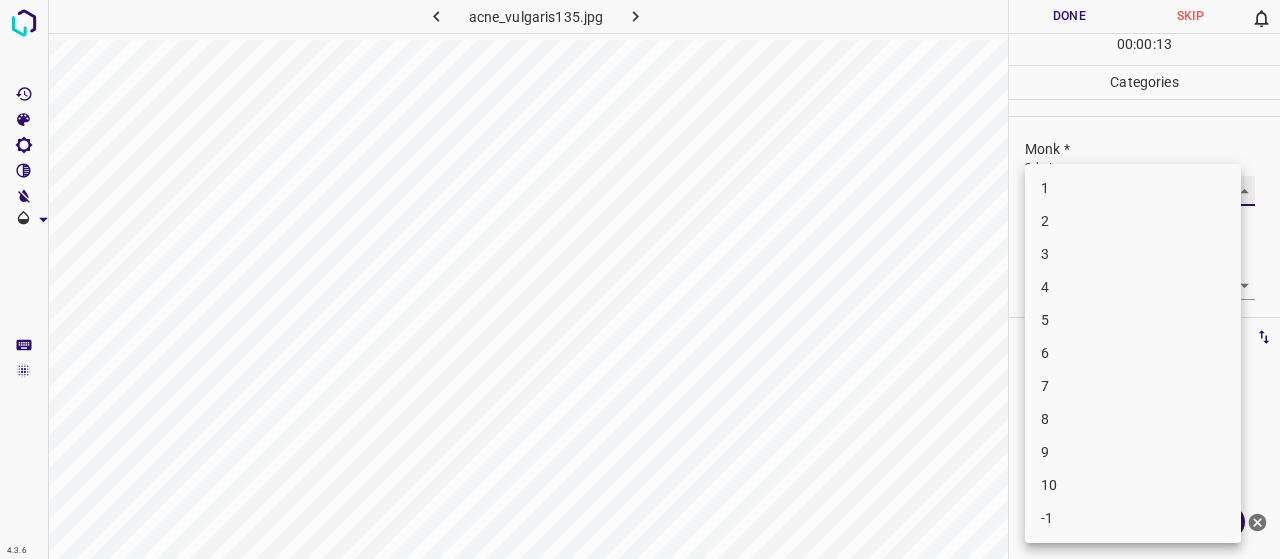 type on "3" 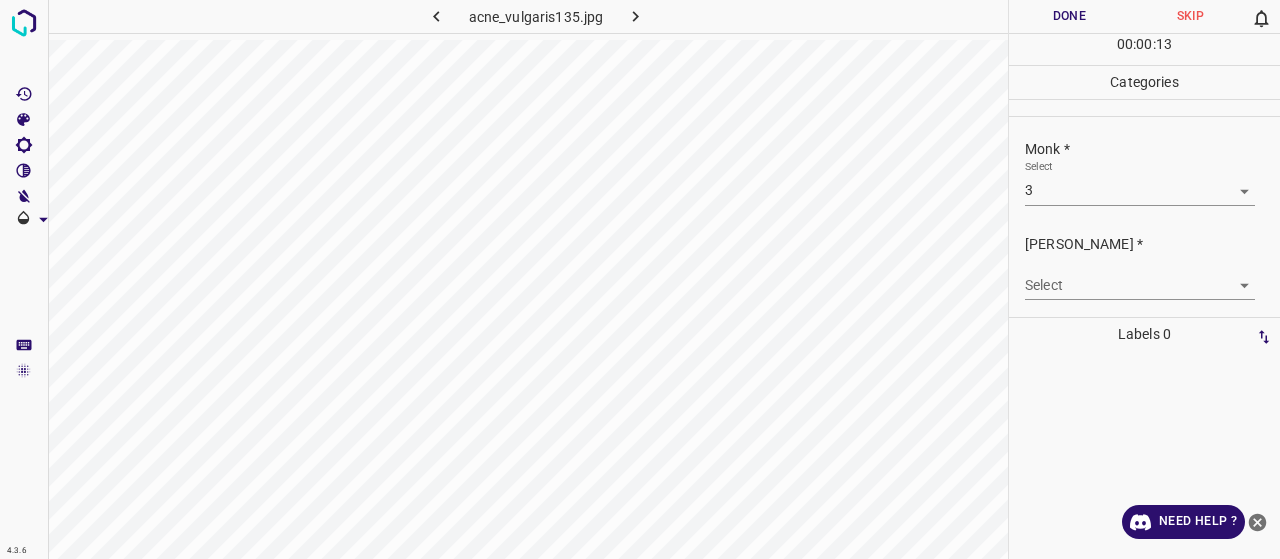 click on "[PERSON_NAME] *  Select ​" at bounding box center [1144, 267] 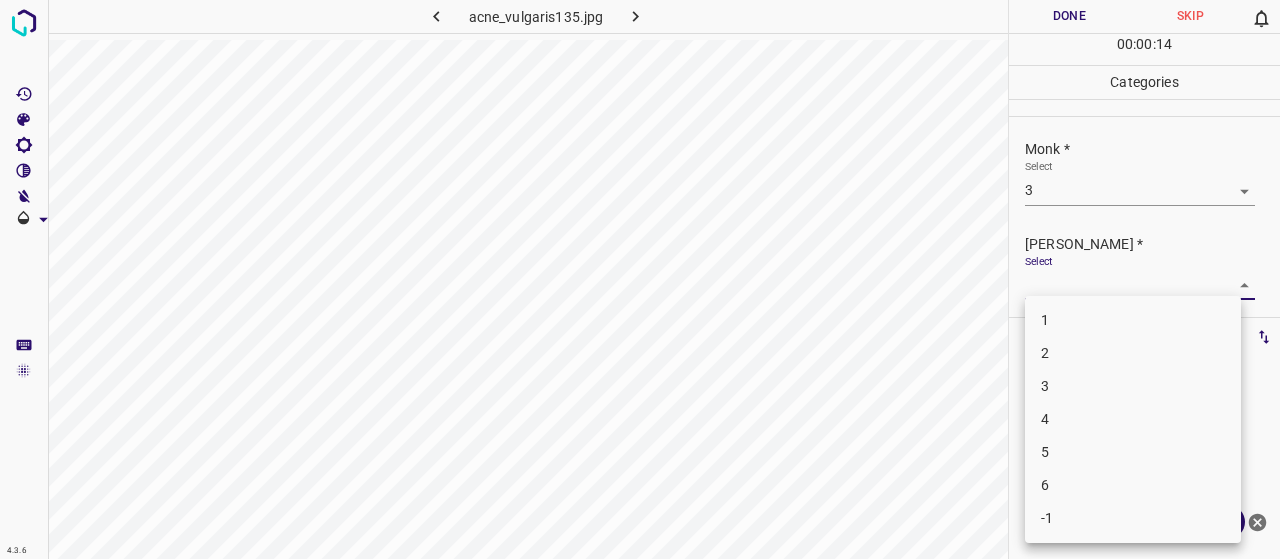 click on "4.3.6  acne_vulgaris135.jpg Done Skip 0 00   : 00   : 14   Categories Monk *  Select 3 3  [PERSON_NAME] *  Select ​ Labels   0 Categories 1 Monk 2  [PERSON_NAME] Tools Space Change between modes (Draw & Edit) I Auto labeling R Restore zoom M Zoom in N Zoom out Delete Delete selecte label Filters Z Restore filters X Saturation filter C Brightness filter V Contrast filter B Gray scale filter General O Download Need Help ? - Text - Hide - Delete 1 2 3 4 5 6 -1" at bounding box center (640, 279) 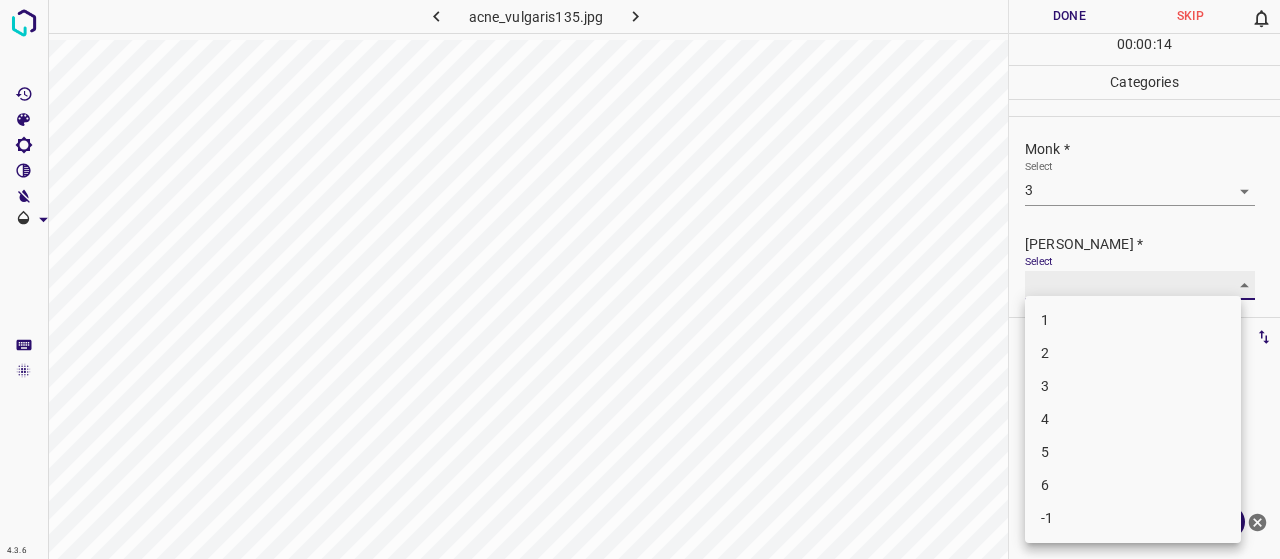 type on "2" 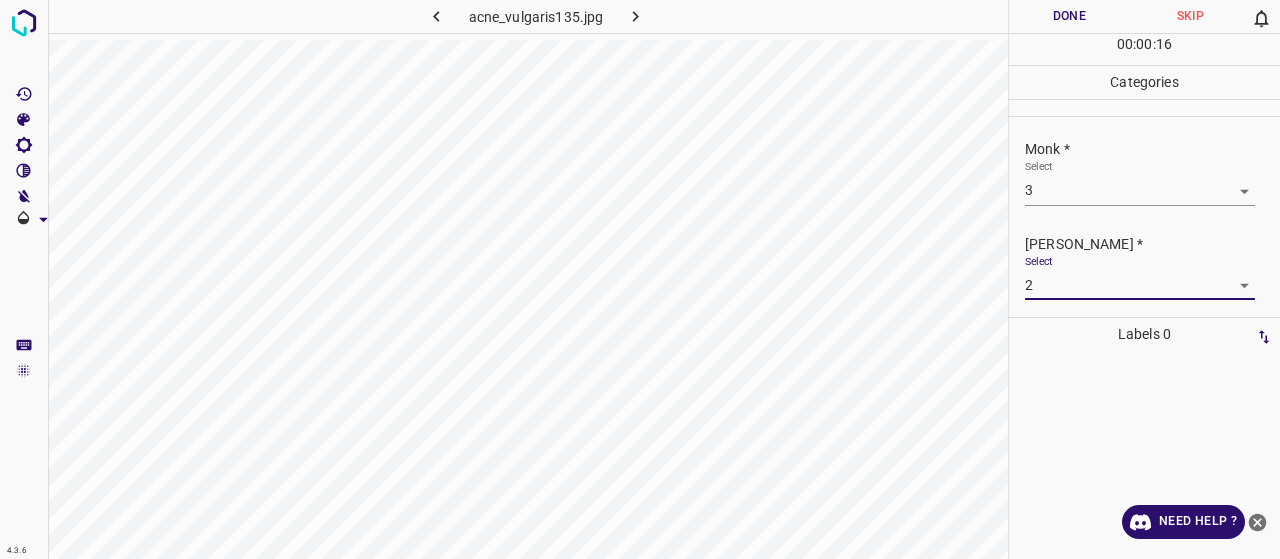 click on "Done" at bounding box center [1069, 16] 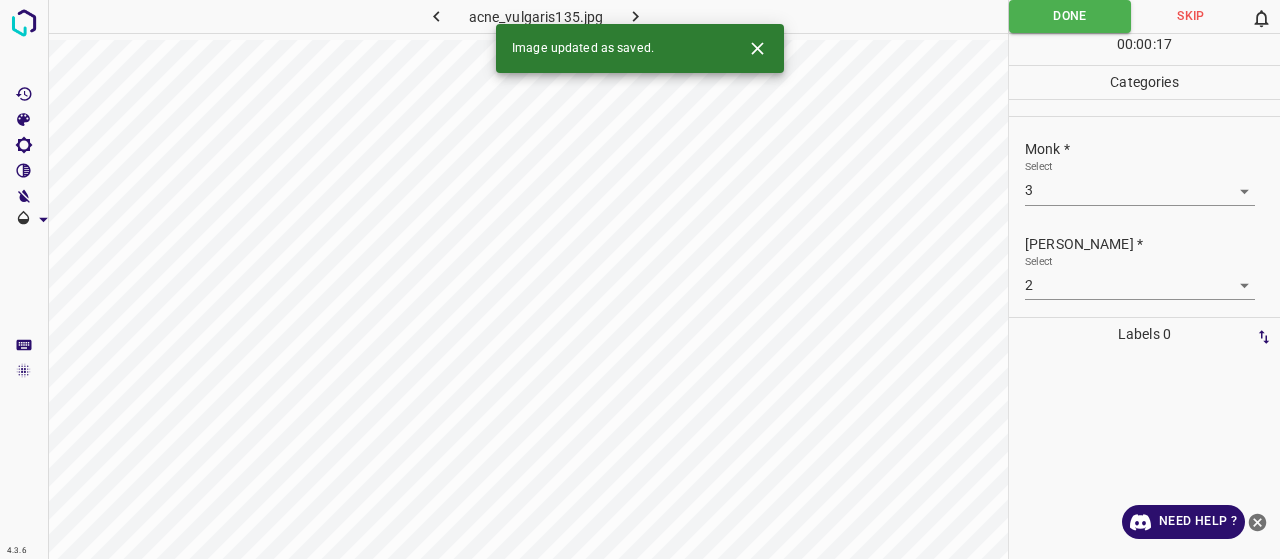 click 